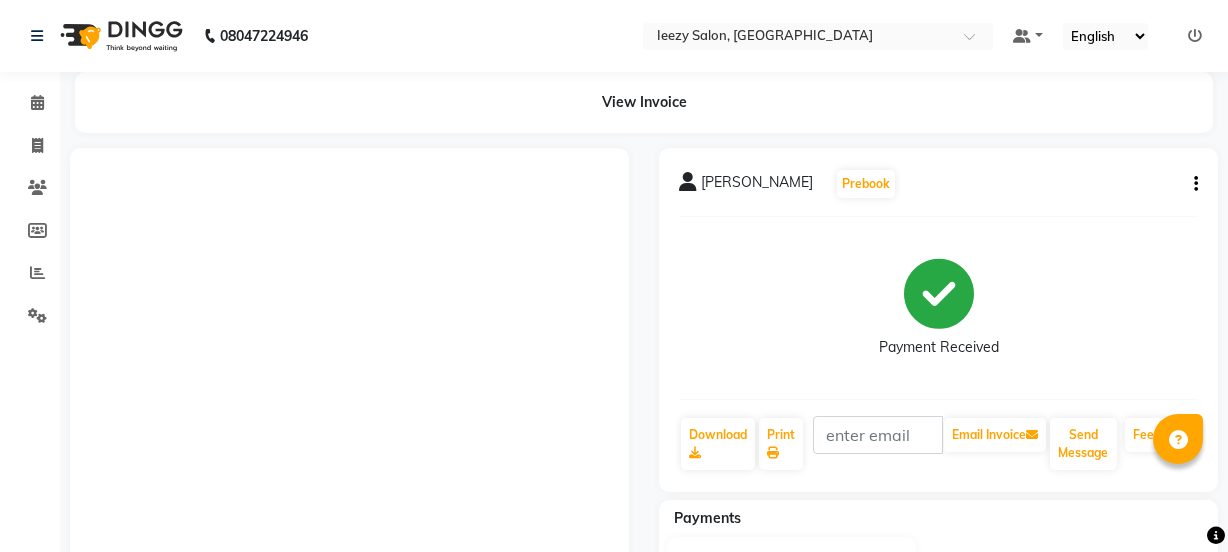 scroll, scrollTop: 0, scrollLeft: 0, axis: both 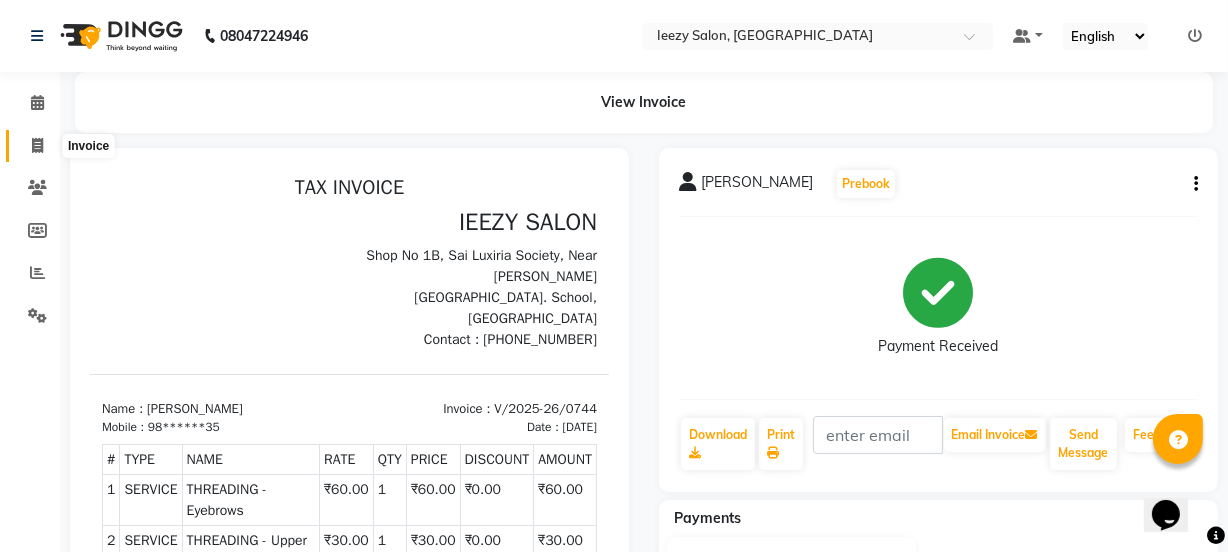 click 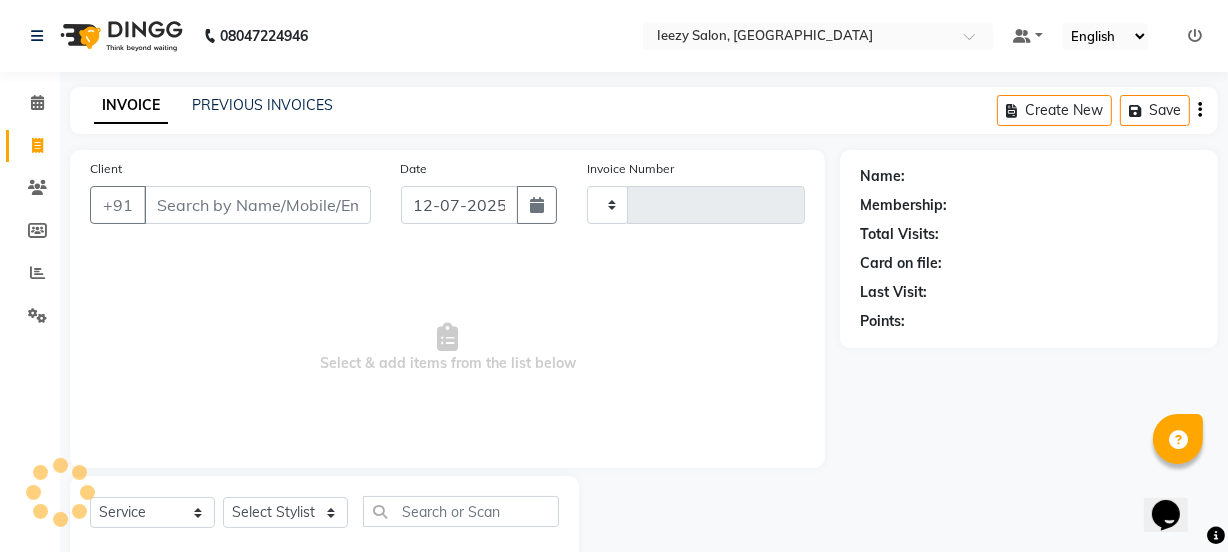 type on "0745" 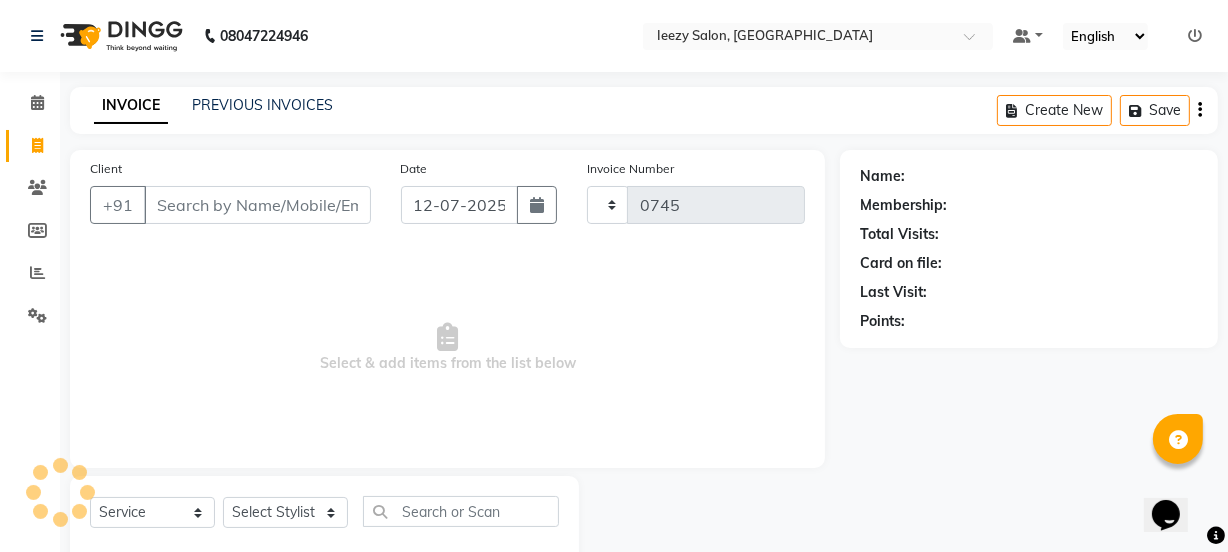 scroll, scrollTop: 50, scrollLeft: 0, axis: vertical 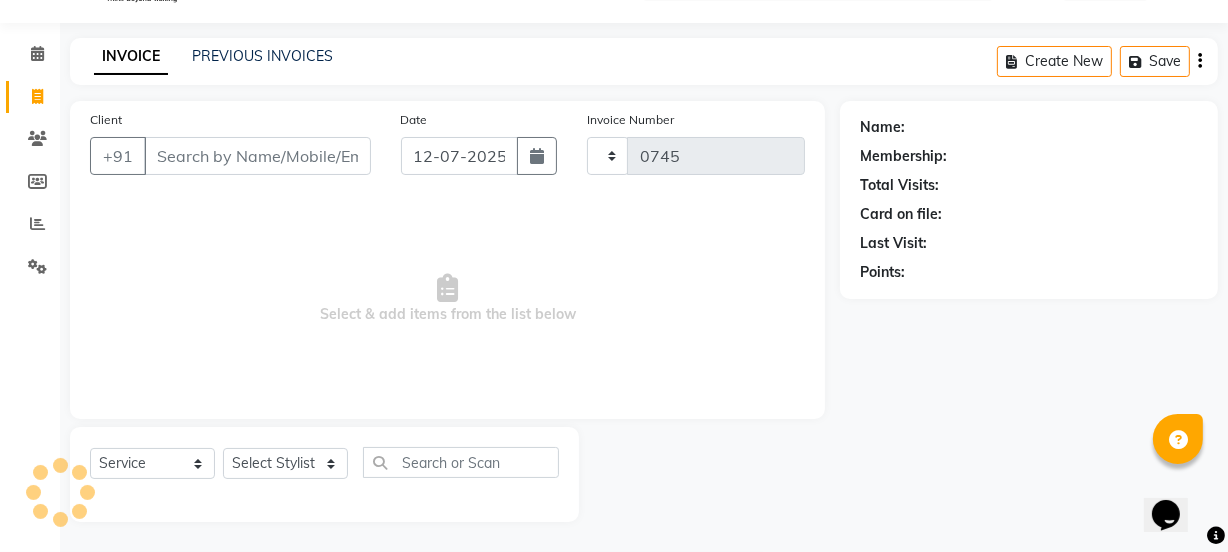 select on "5982" 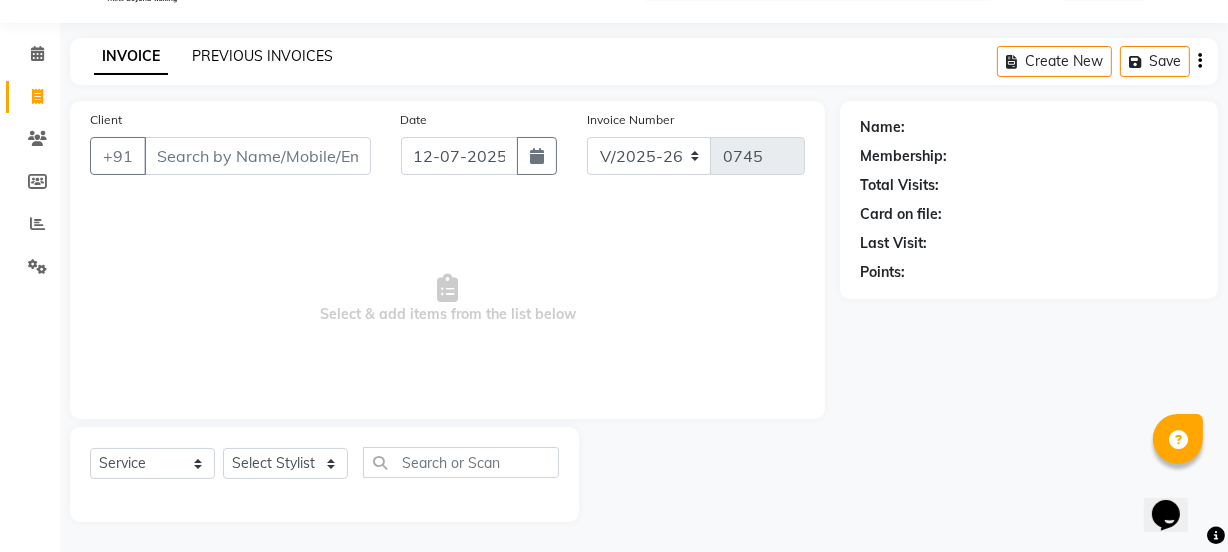 click on "PREVIOUS INVOICES" 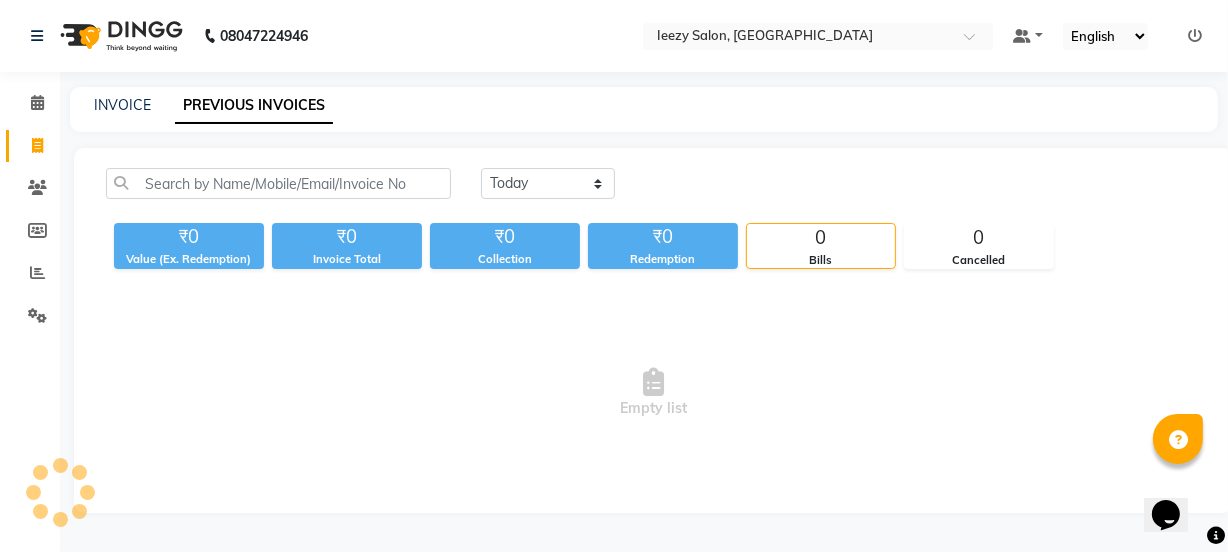 scroll, scrollTop: 0, scrollLeft: 0, axis: both 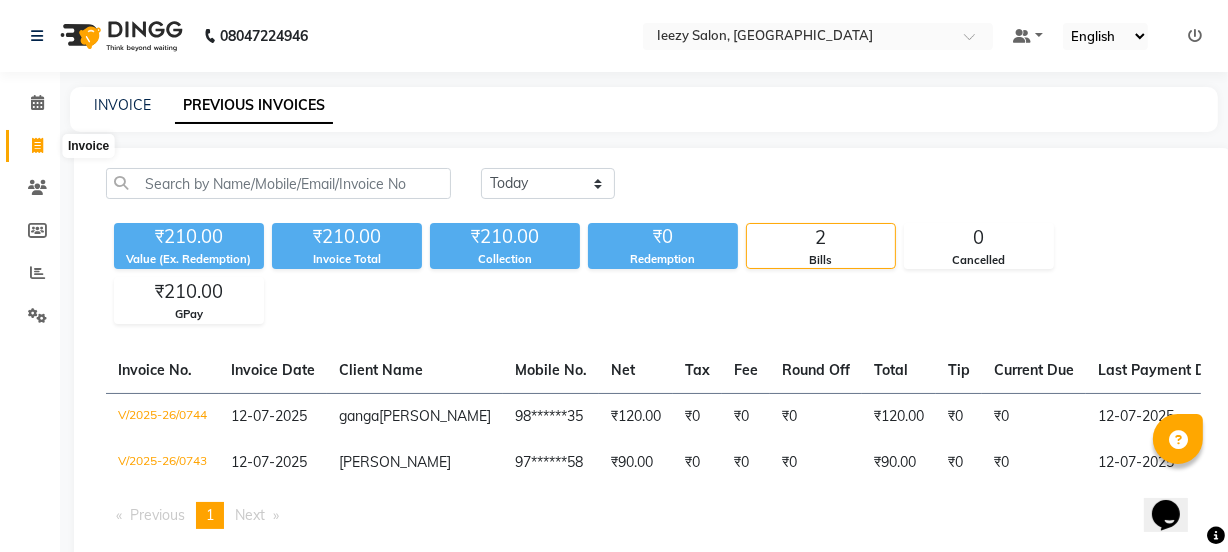 click 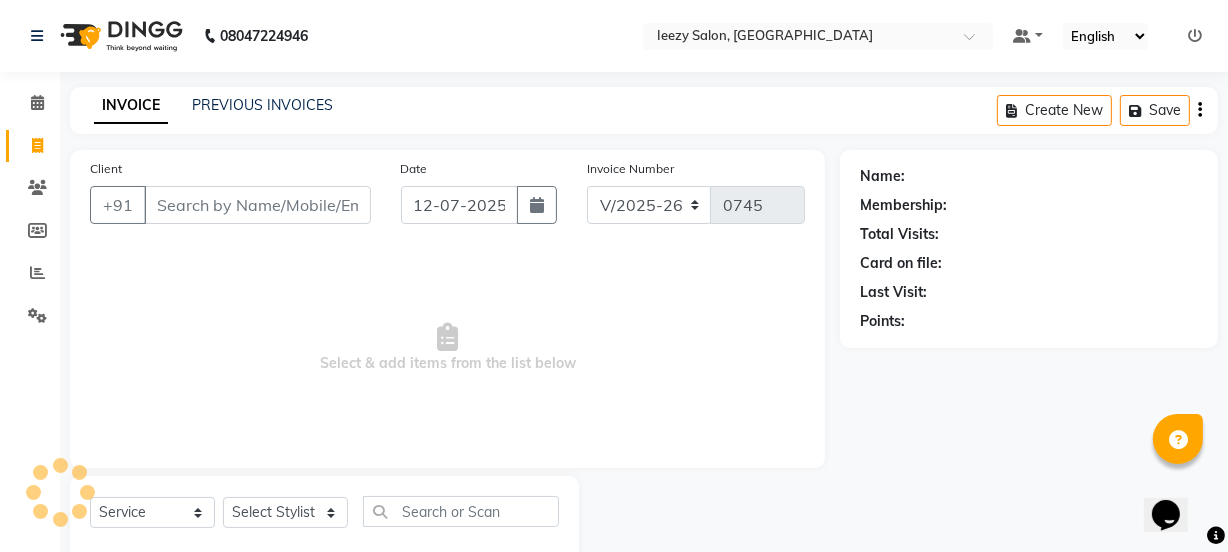 scroll, scrollTop: 50, scrollLeft: 0, axis: vertical 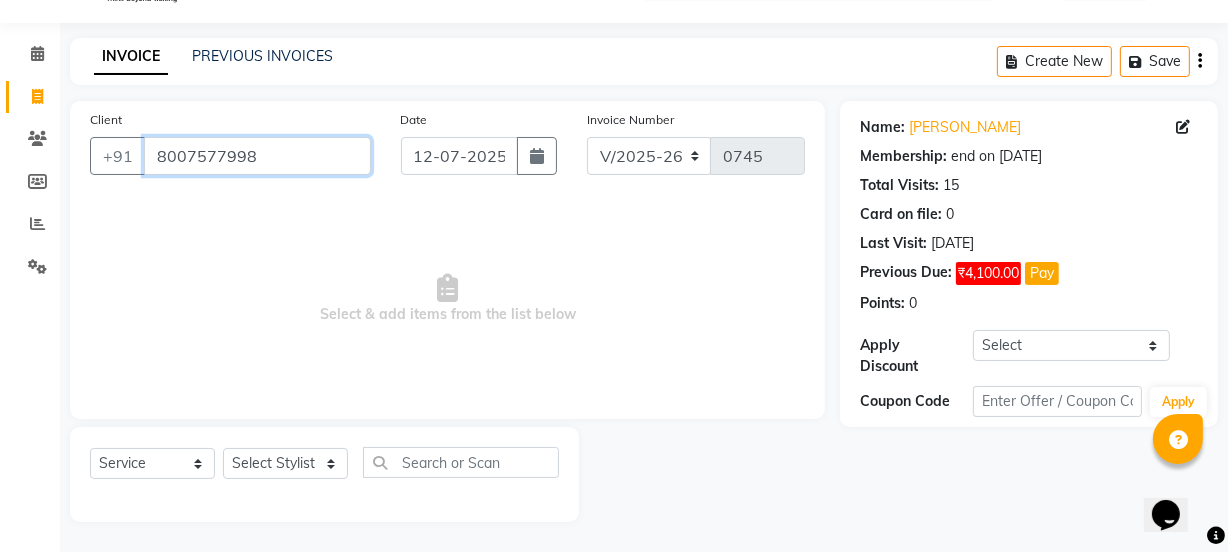 click on "8007577998" at bounding box center [257, 156] 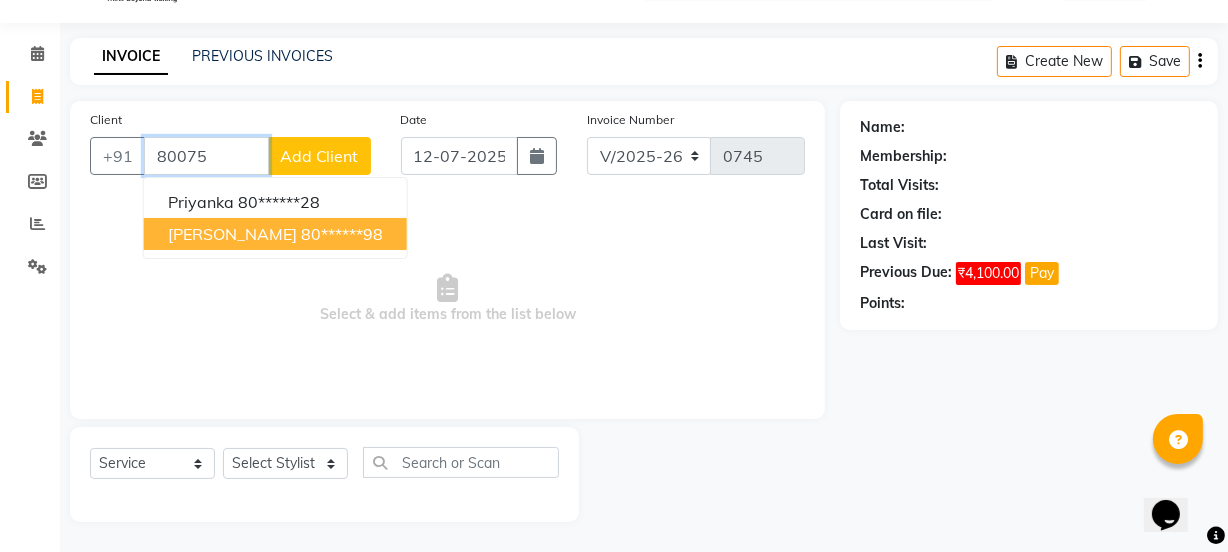click on "[PERSON_NAME]" at bounding box center [232, 234] 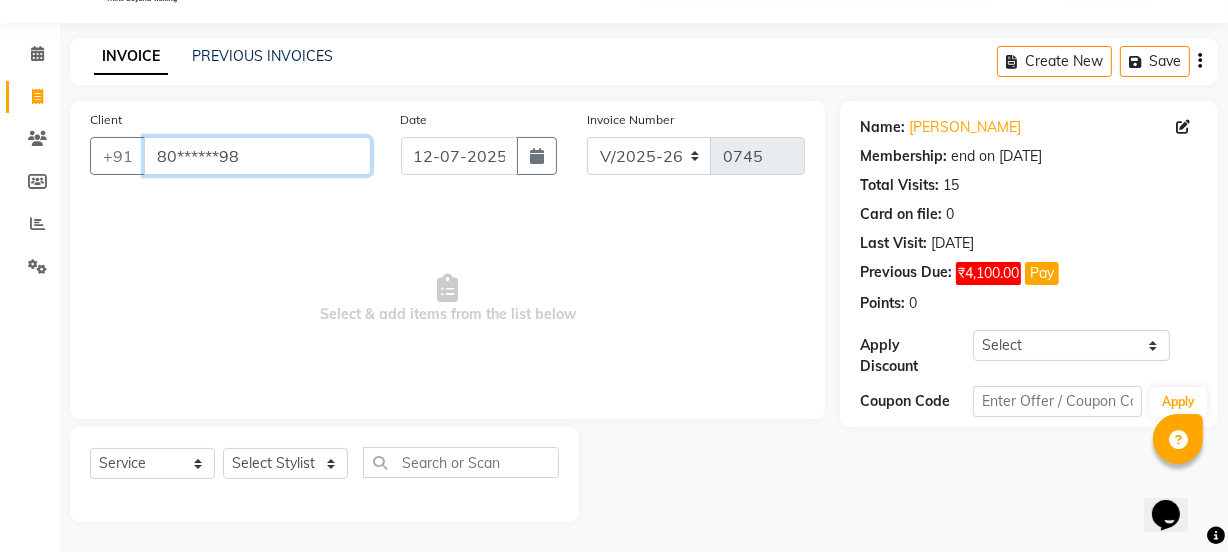 click on "80******98" at bounding box center (257, 156) 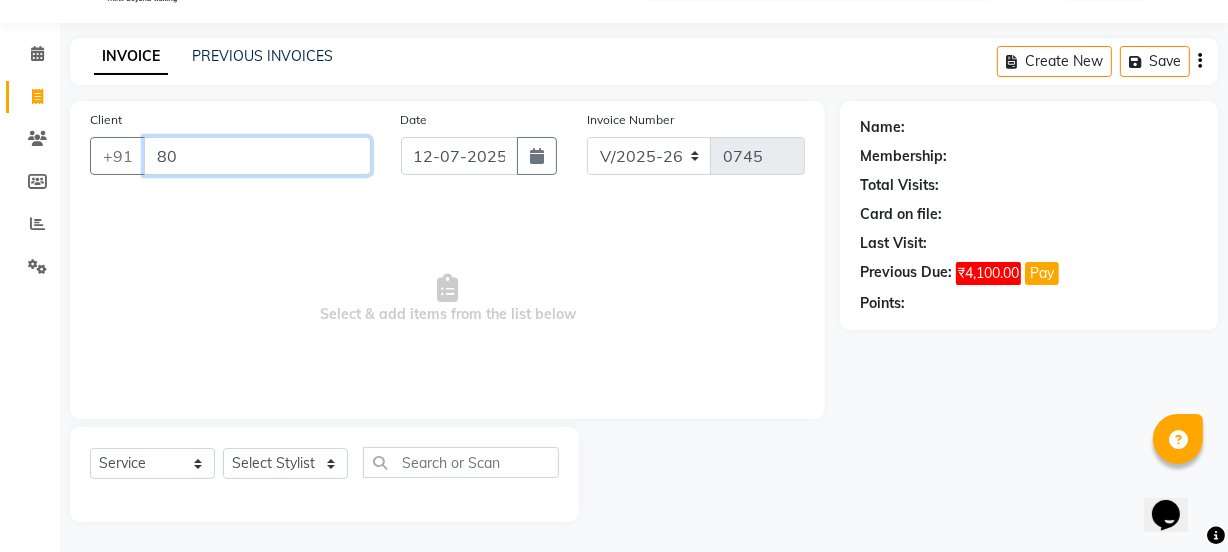 type on "8" 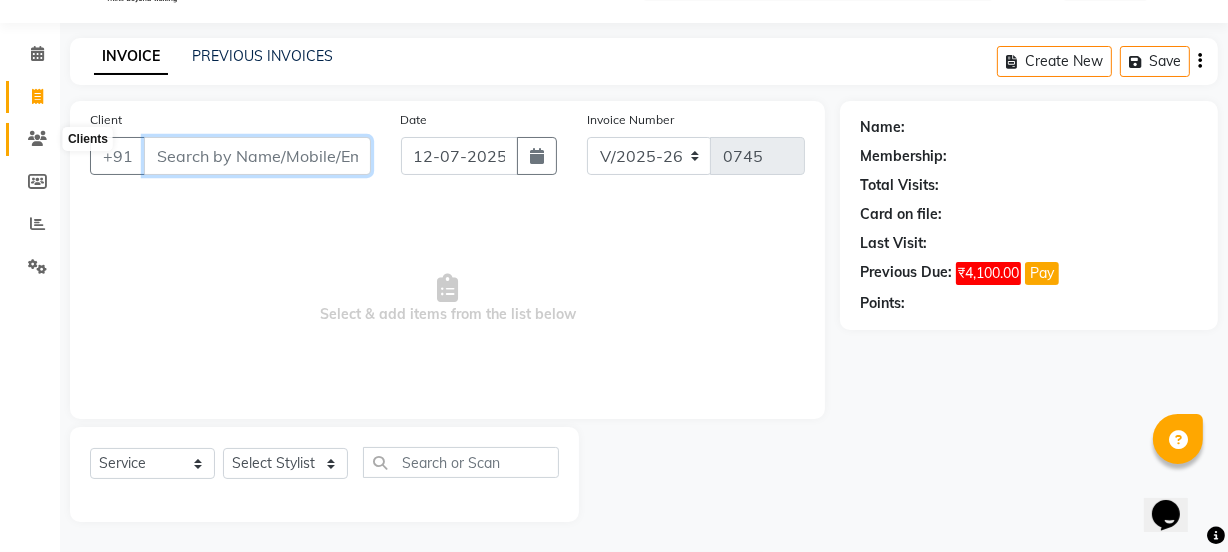 type 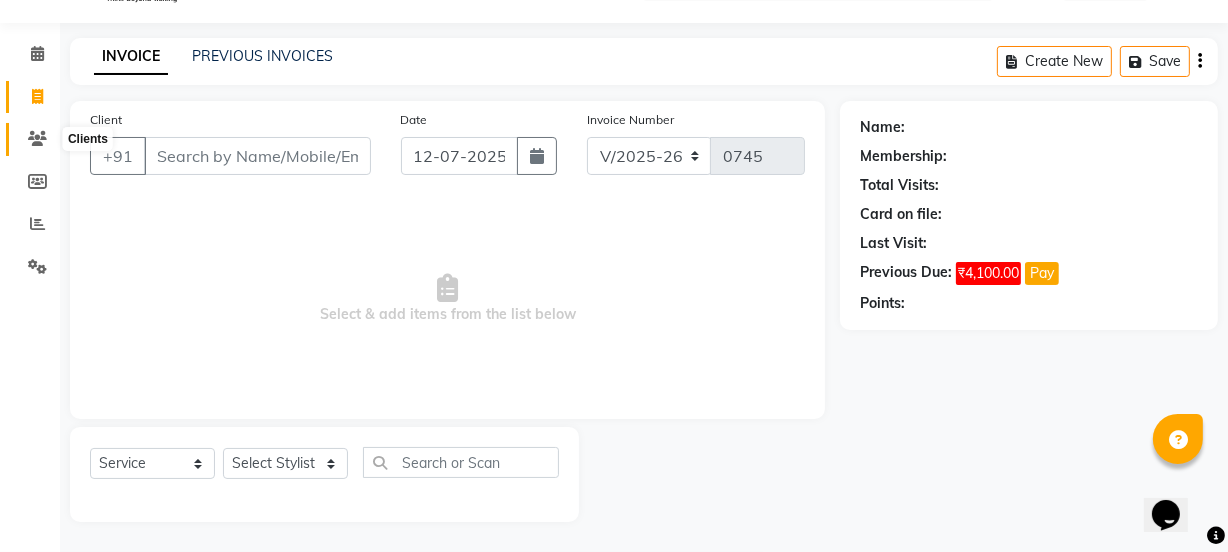 click 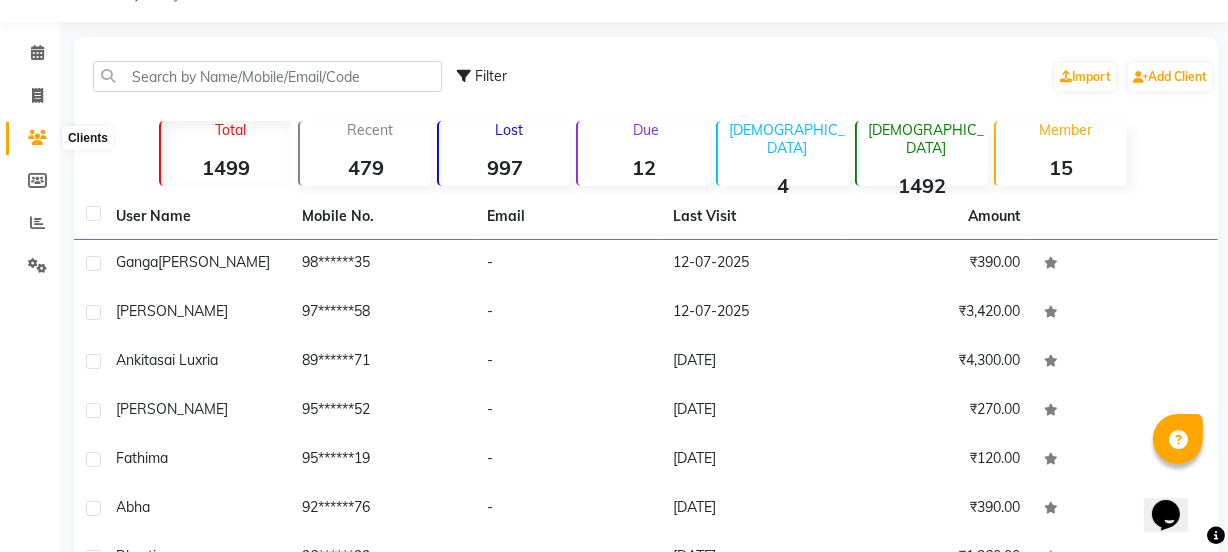 click 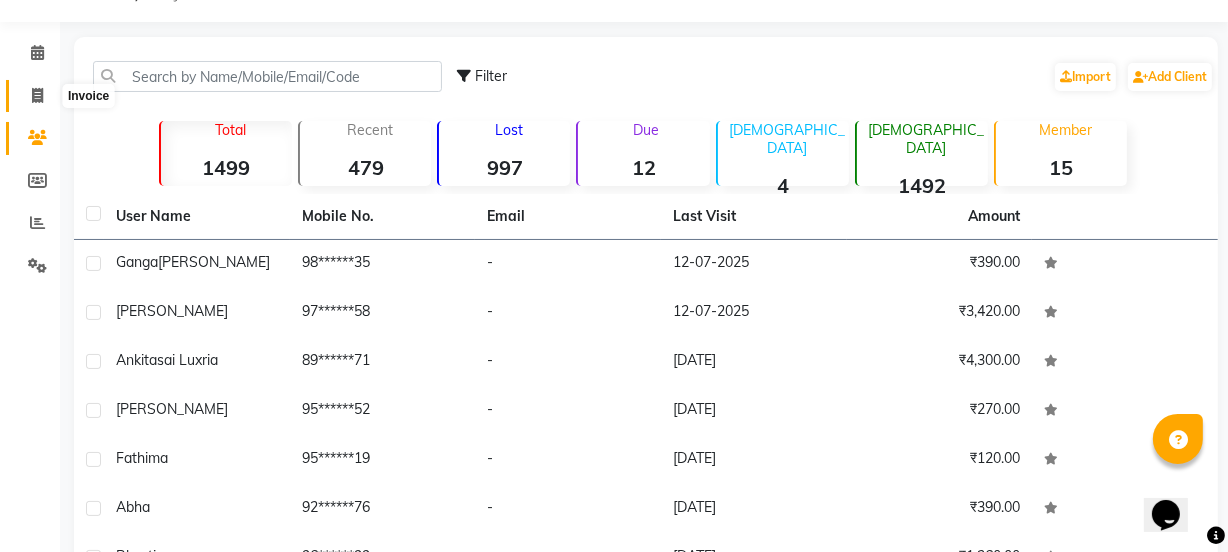 click 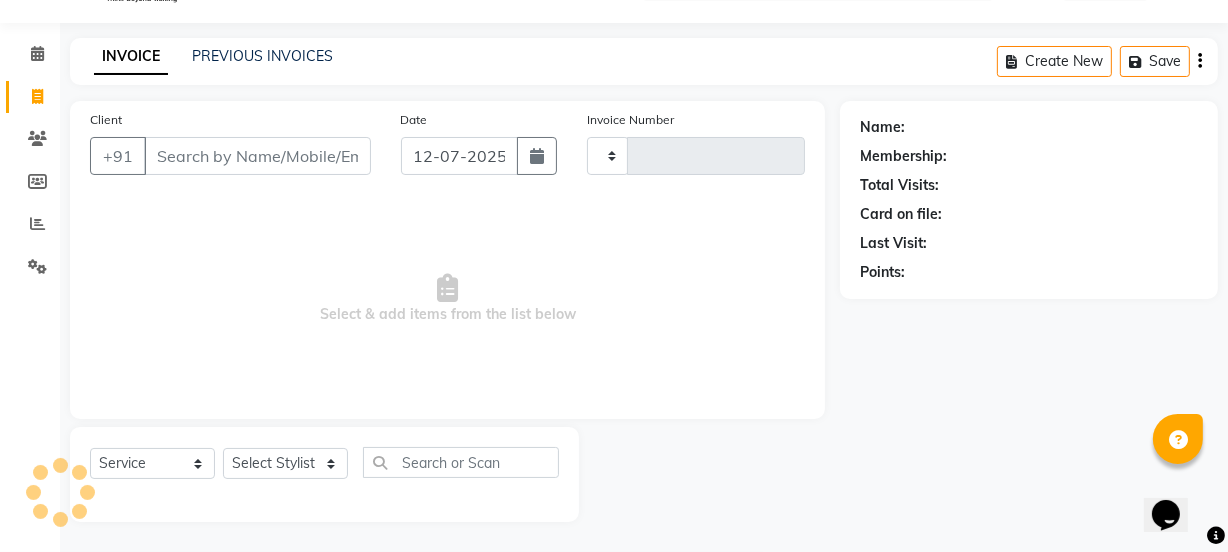 type on "0745" 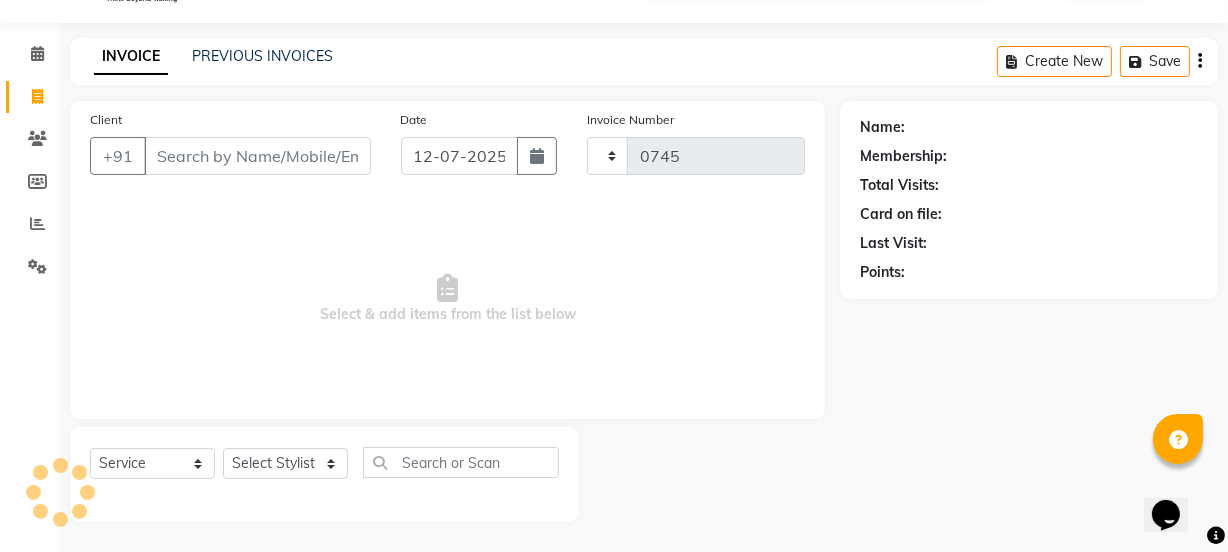 select on "5982" 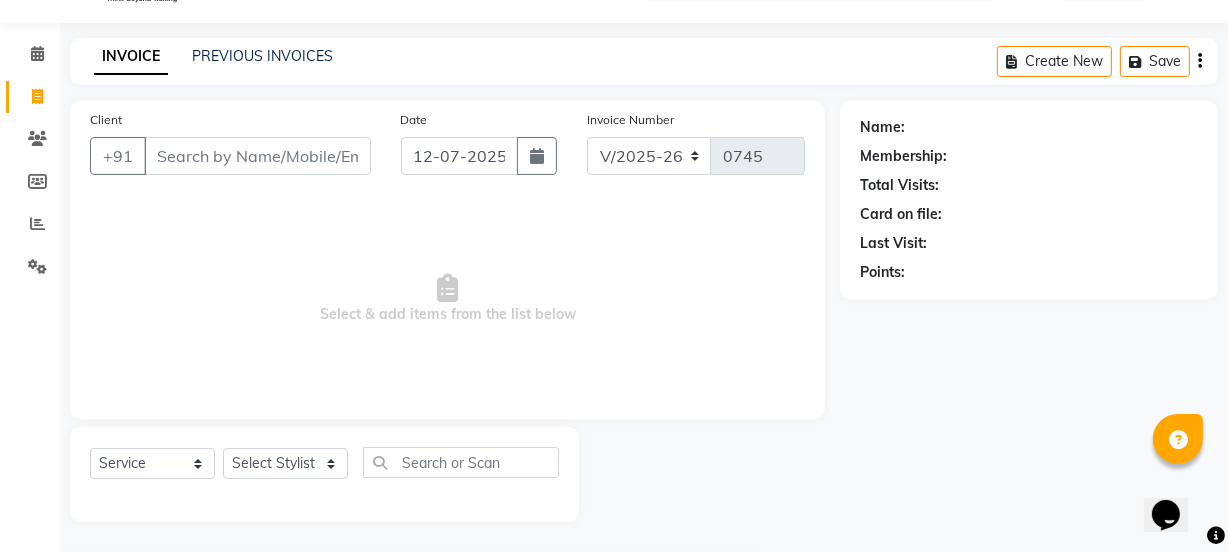 click on "Client" at bounding box center (257, 156) 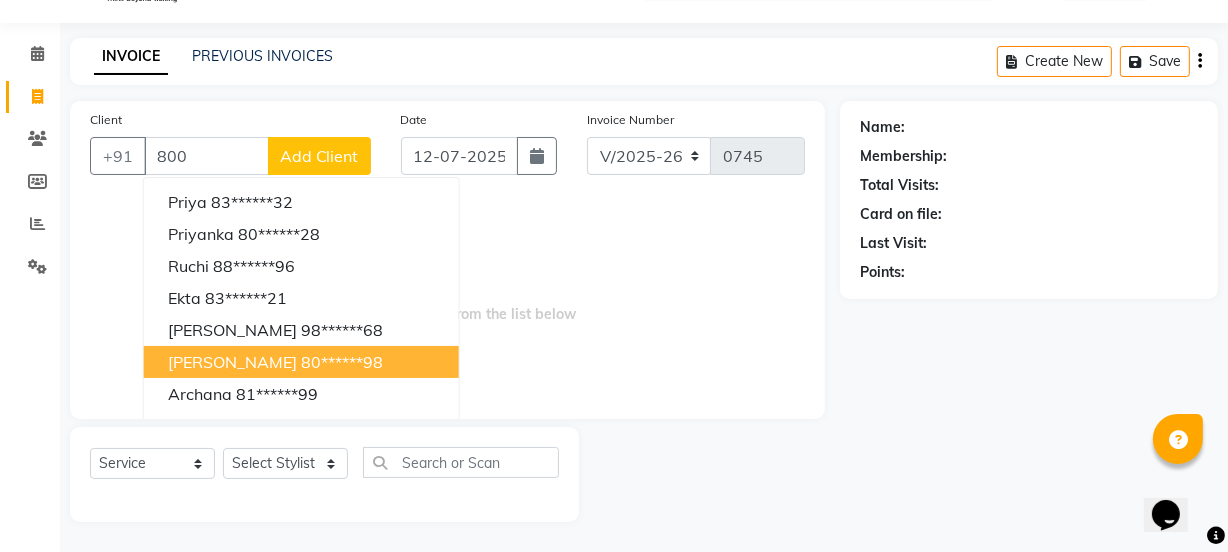 click on "[PERSON_NAME]" at bounding box center [232, 362] 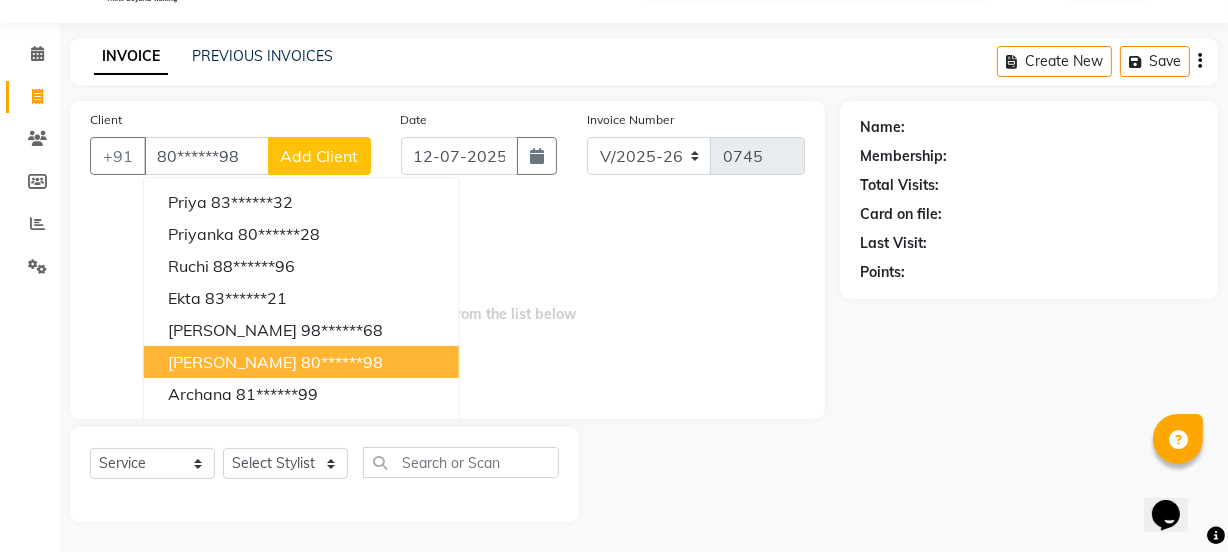 type on "80******98" 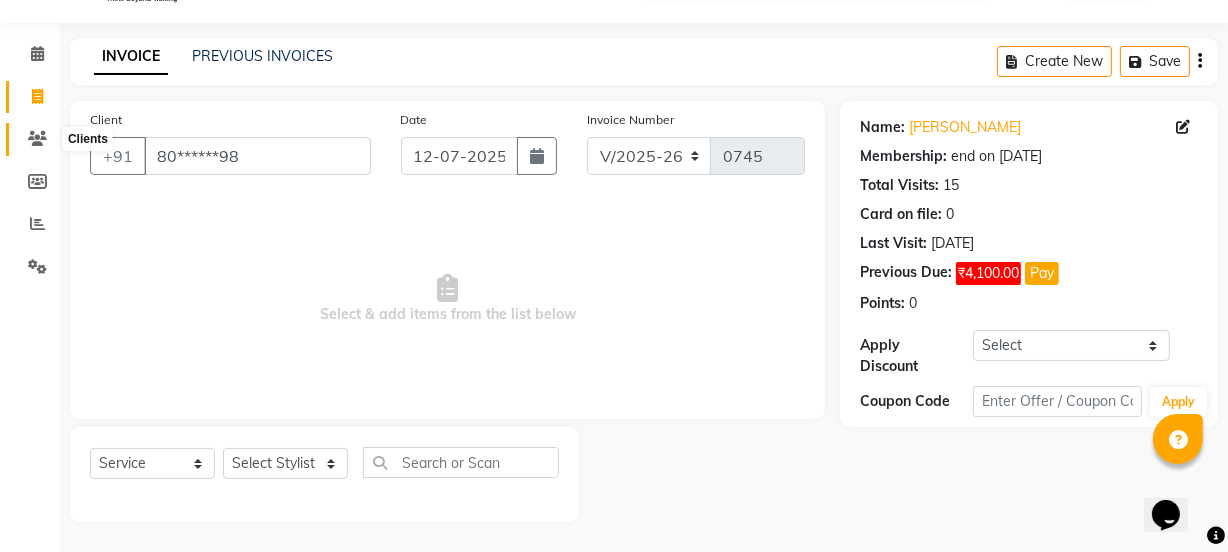 click 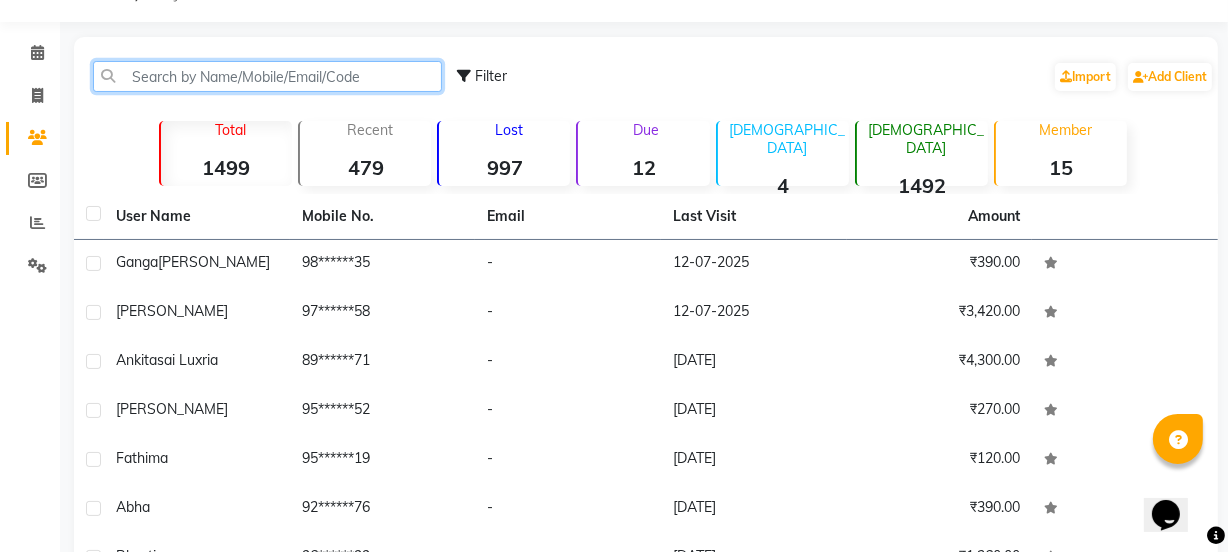 click 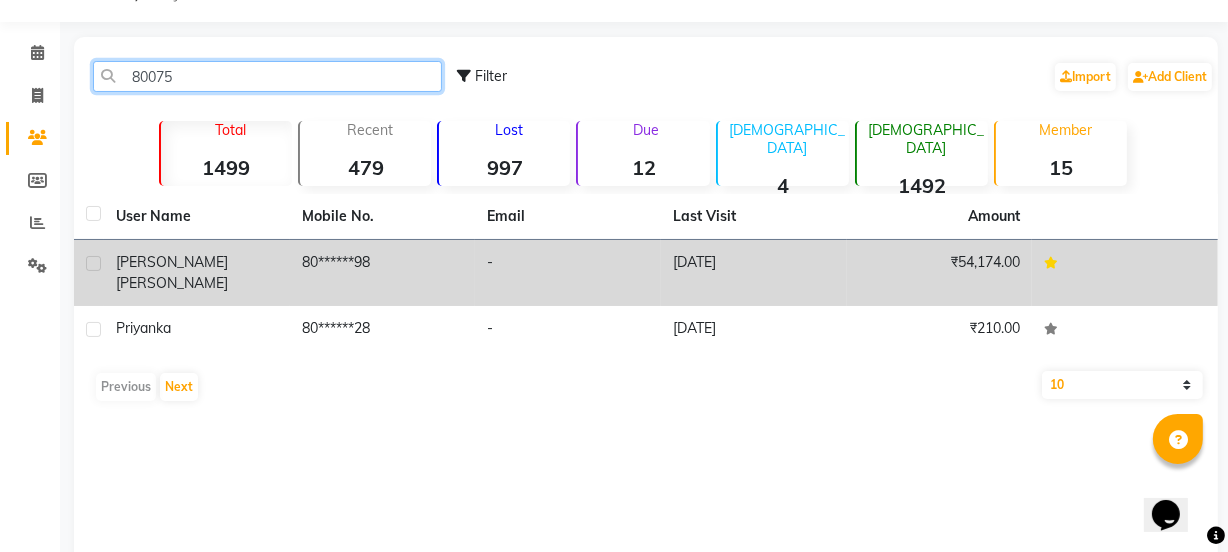 type on "80075" 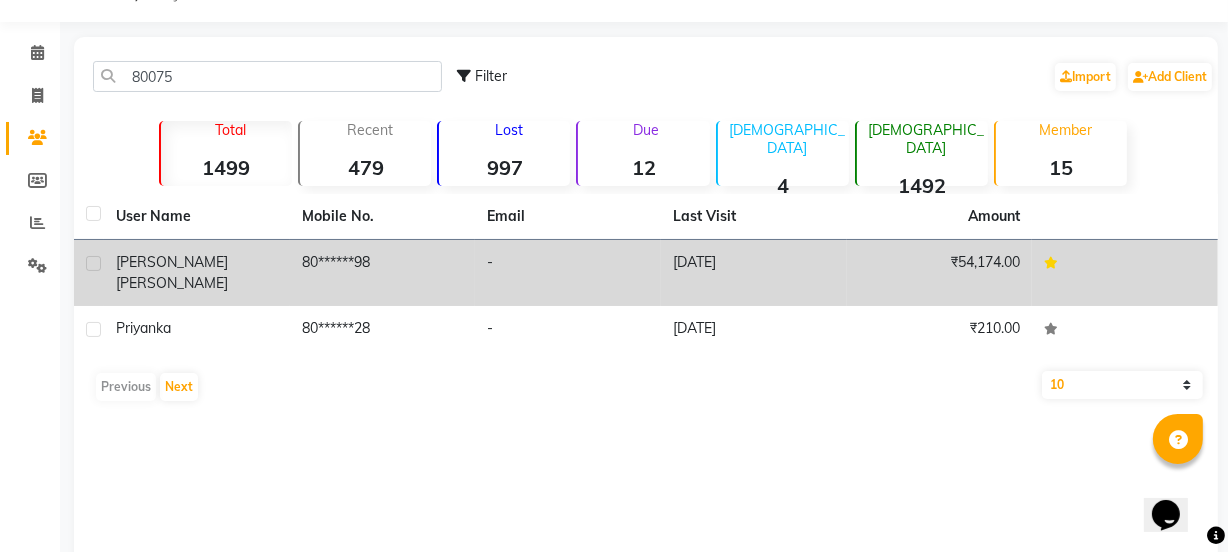 click on "[PERSON_NAME]" 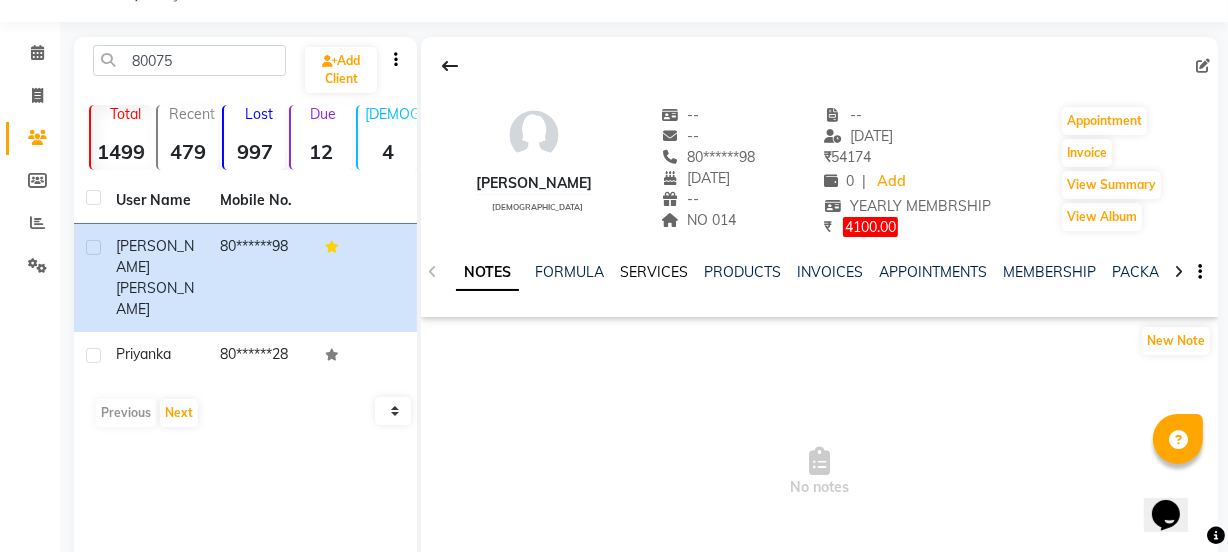 click on "SERVICES" 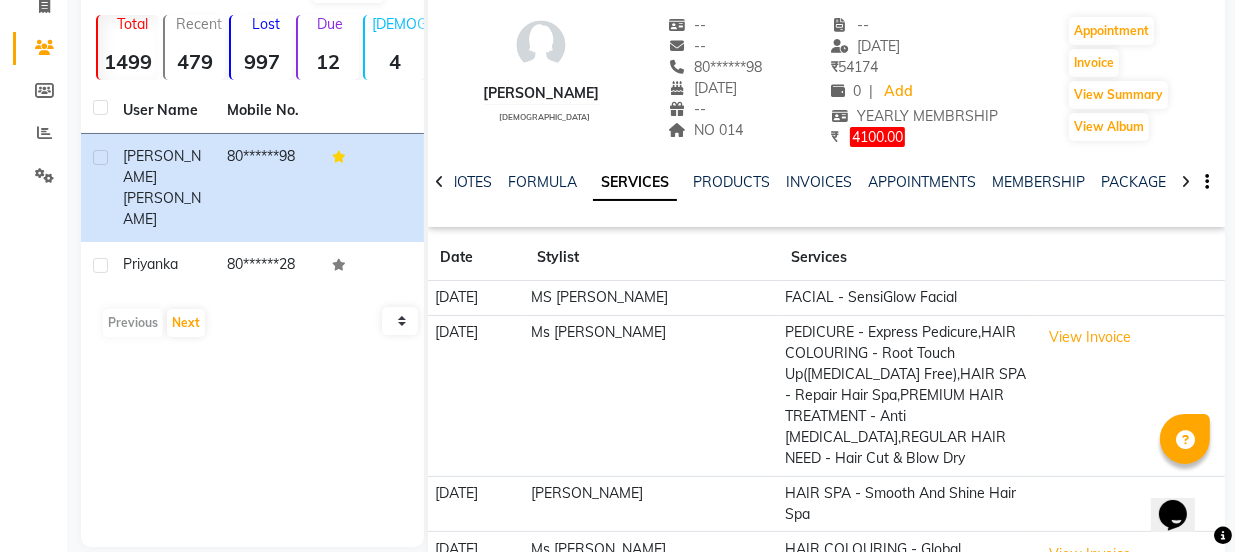 scroll, scrollTop: 231, scrollLeft: 0, axis: vertical 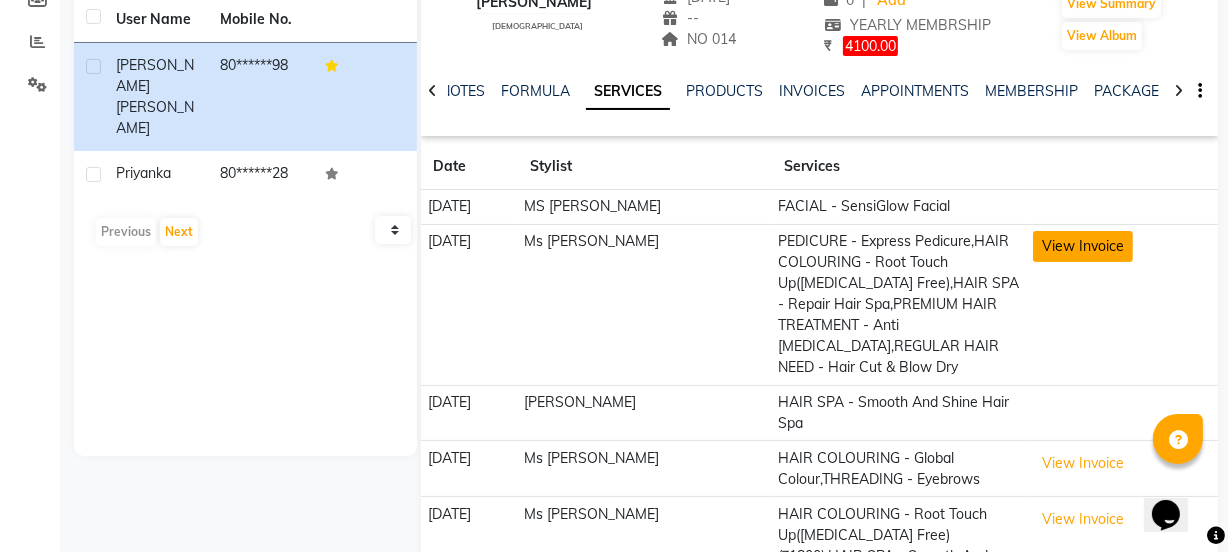 click on "View Invoice" 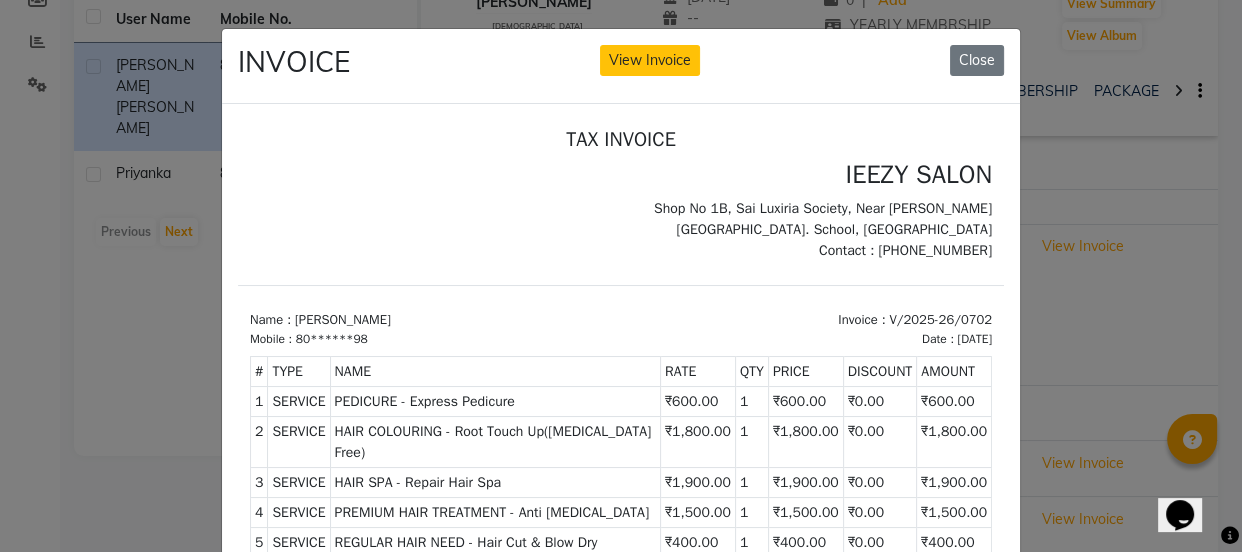 scroll, scrollTop: 15, scrollLeft: 0, axis: vertical 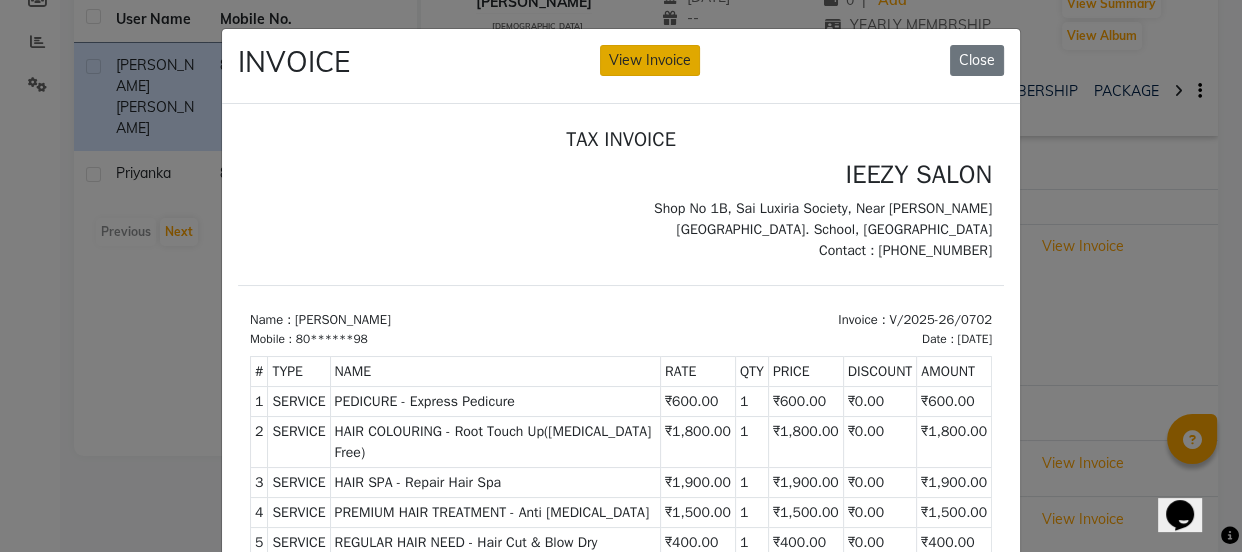 click on "View Invoice" 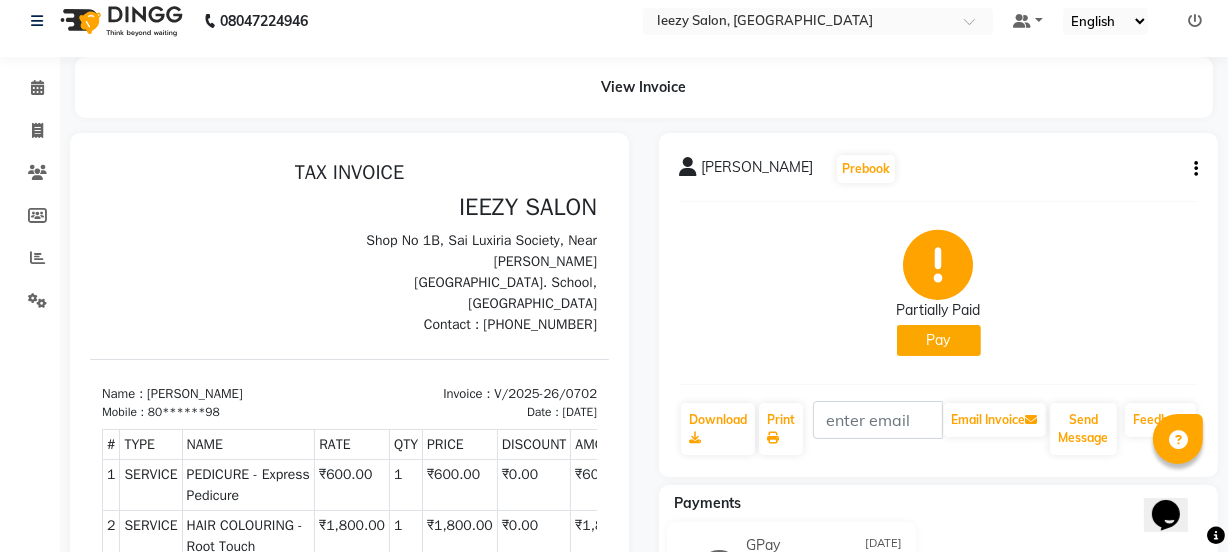 scroll, scrollTop: 0, scrollLeft: 0, axis: both 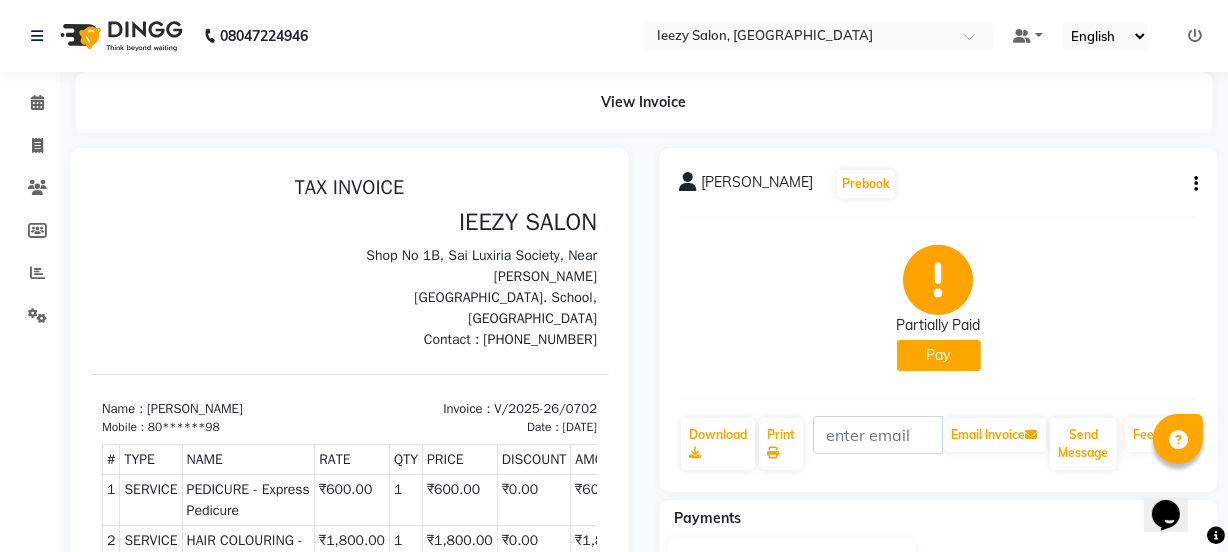 click on "[PERSON_NAME]  Prebook   Partially Paid   Pay  Download  Print   Email Invoice   Send Message Feedback" 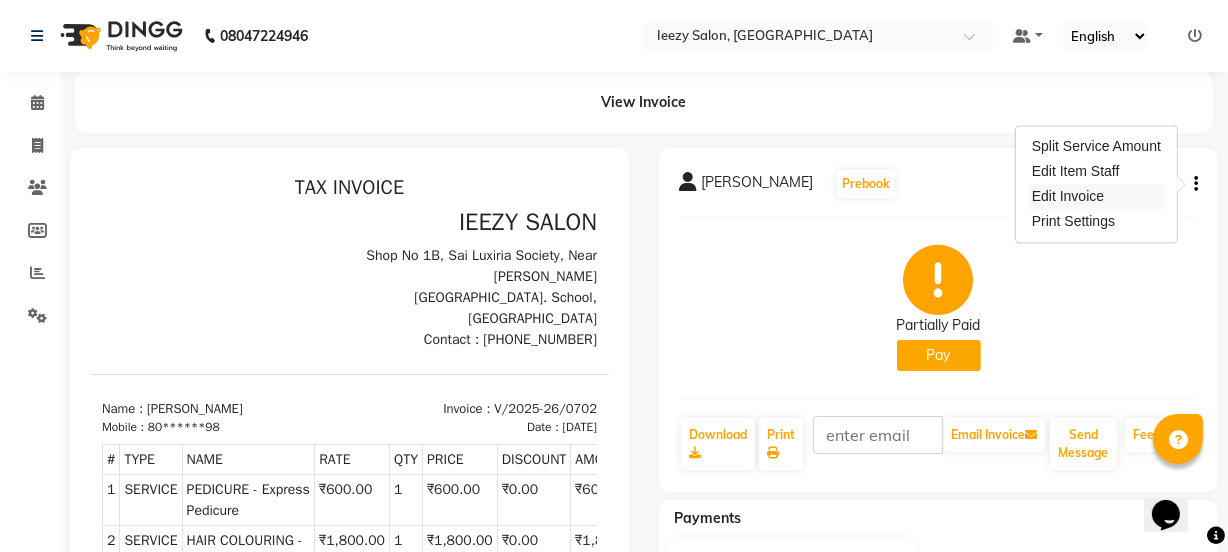 click on "Edit Invoice" at bounding box center [1096, 196] 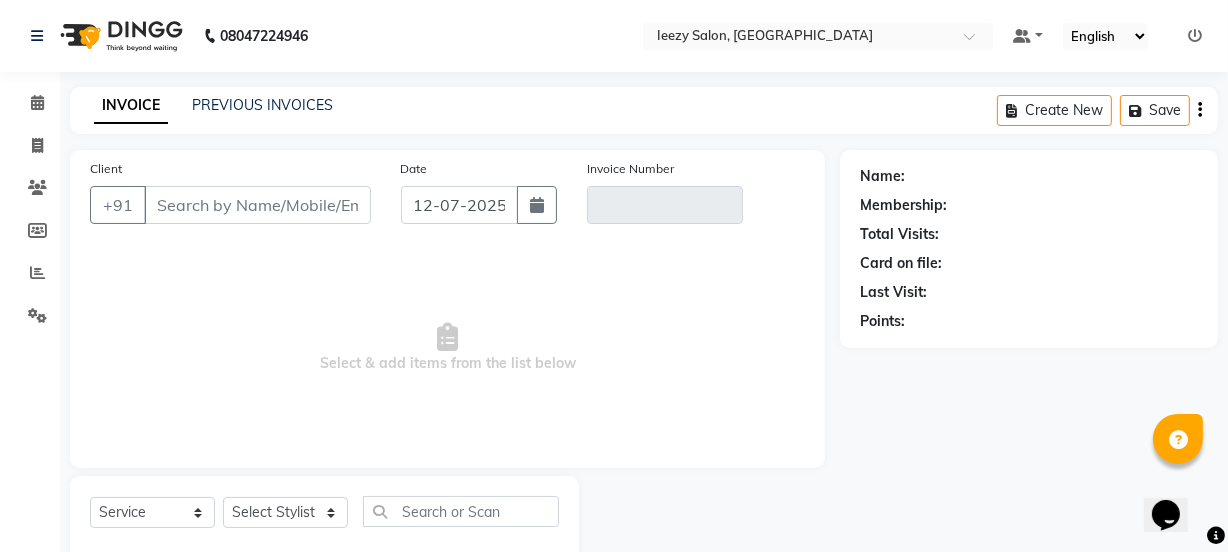 scroll, scrollTop: 50, scrollLeft: 0, axis: vertical 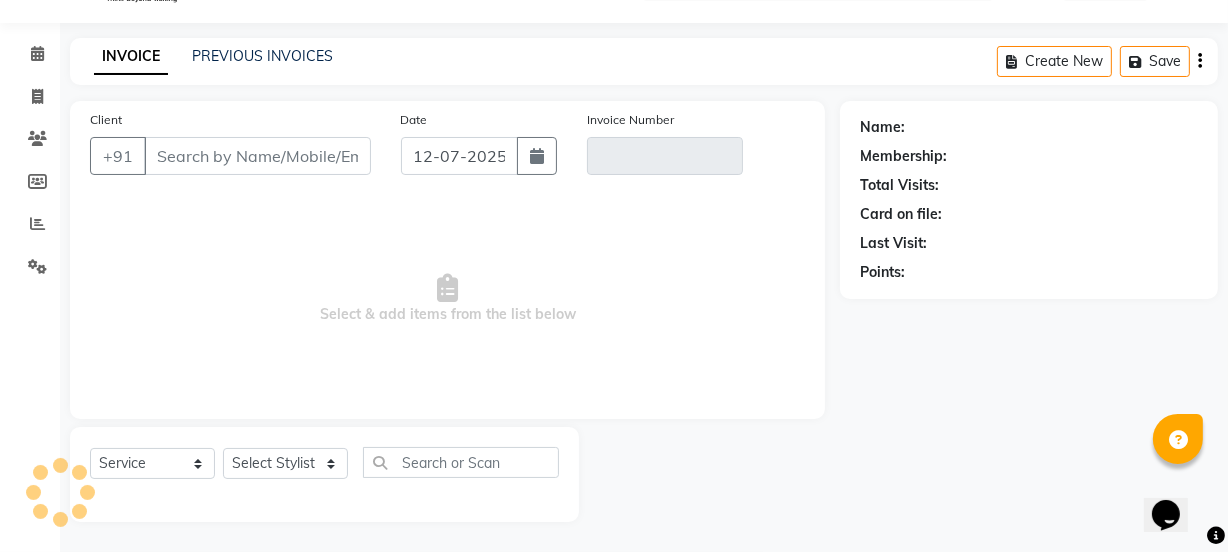 type on "80******98" 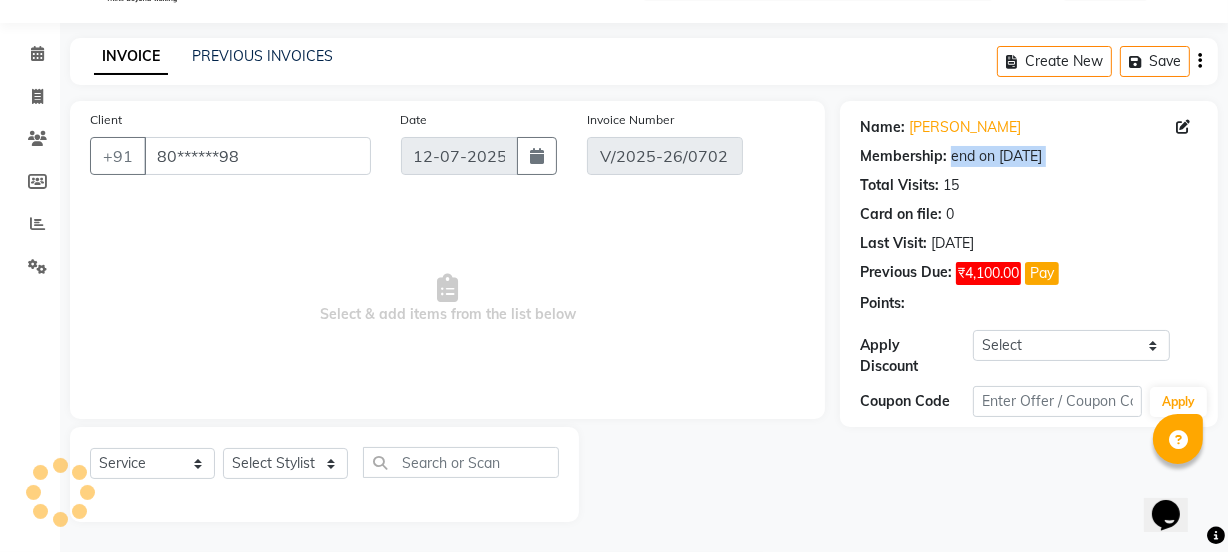 type on "[DATE]" 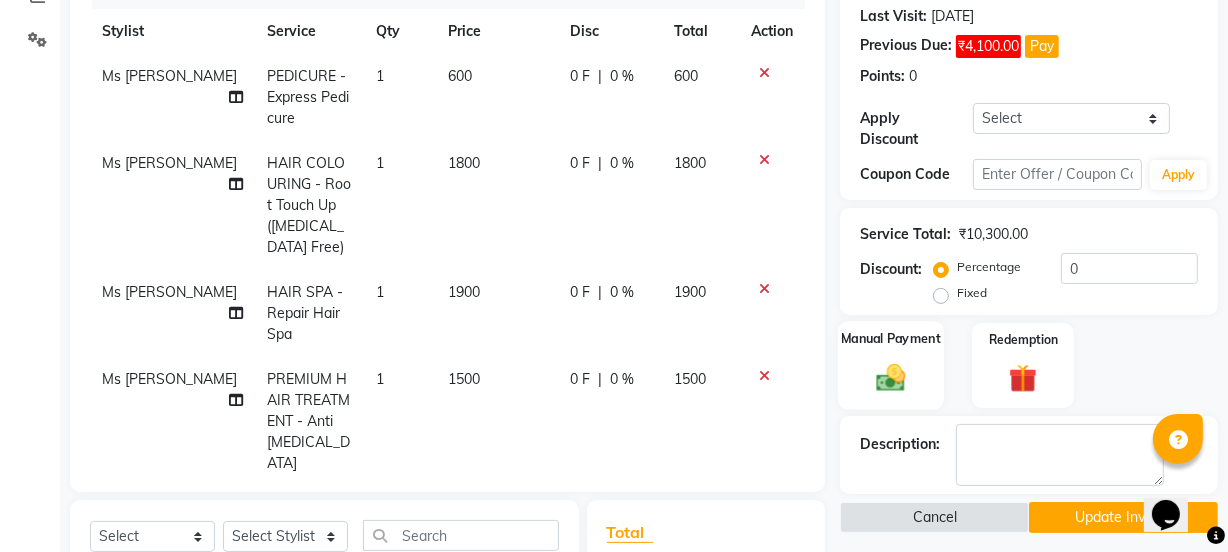 scroll, scrollTop: 322, scrollLeft: 0, axis: vertical 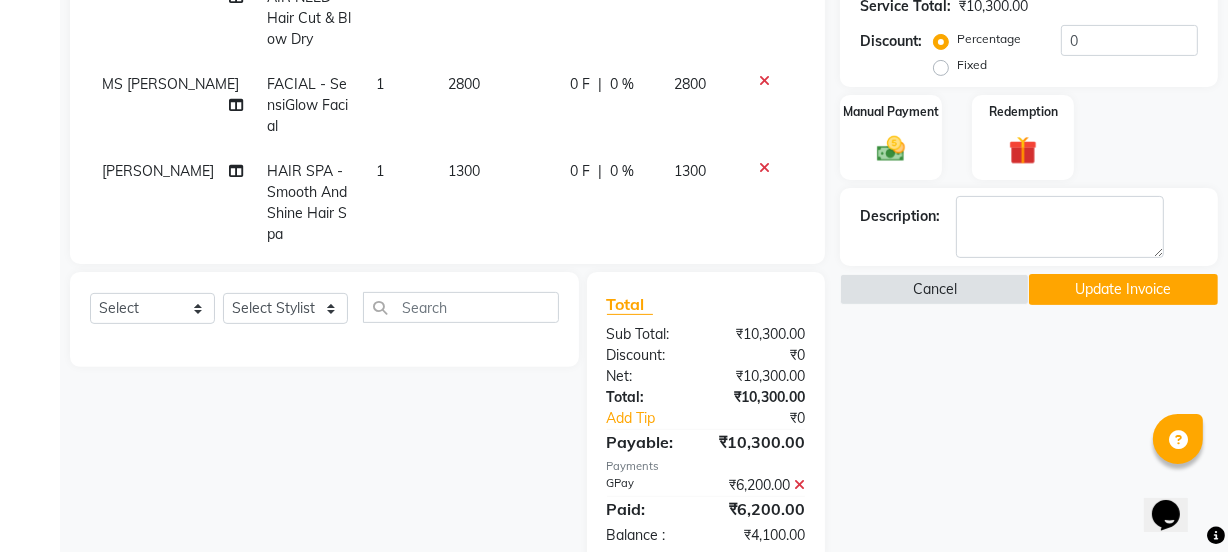 click on "Update Invoice" 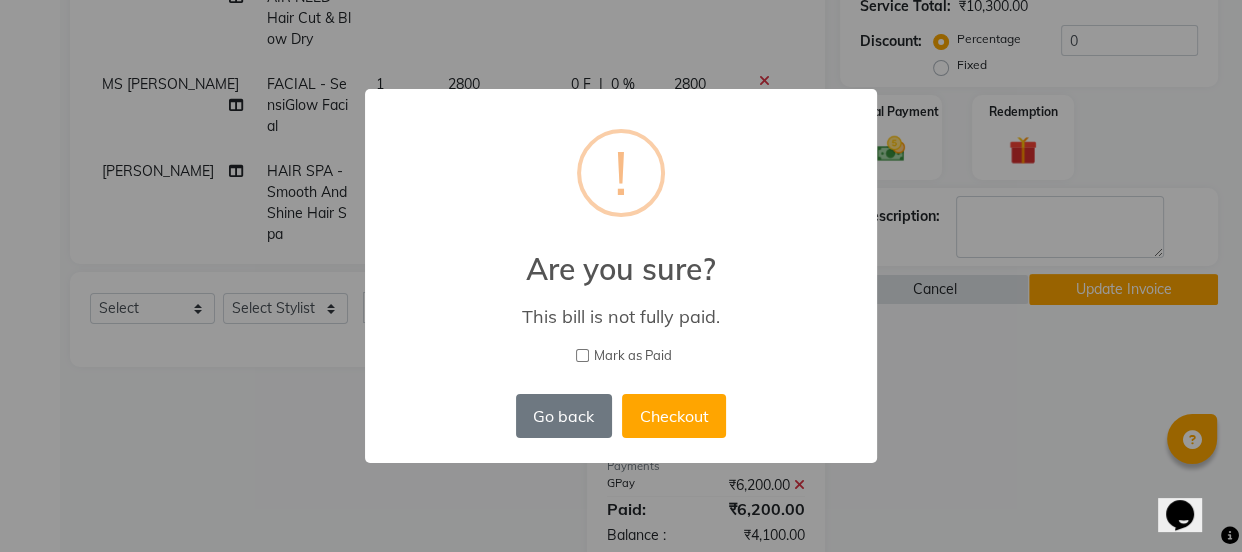 click on "Mark as Paid" at bounding box center [582, 355] 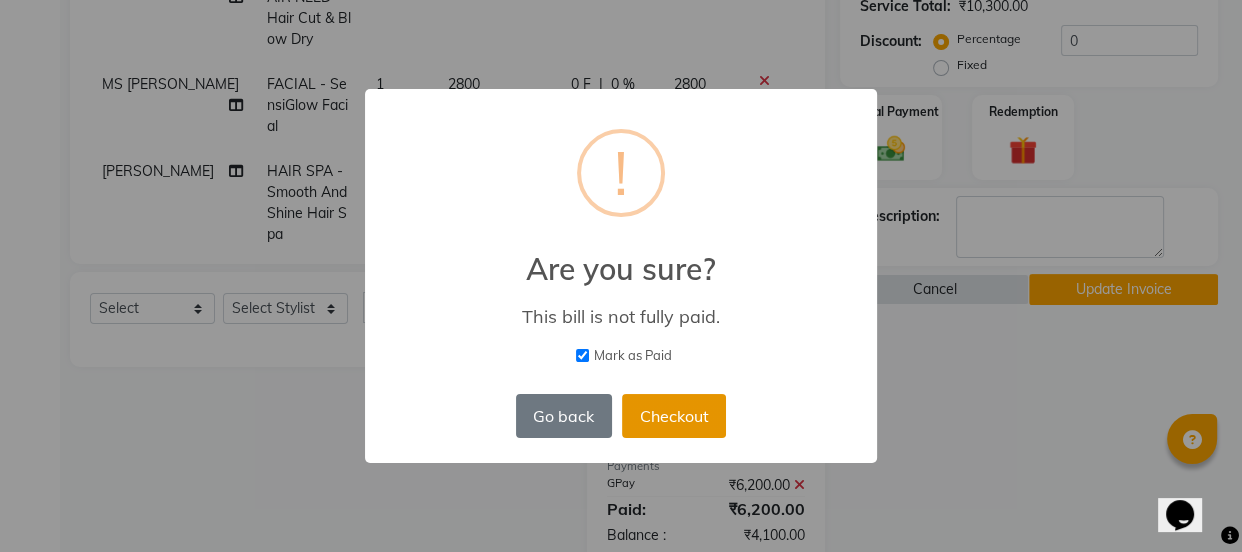 click on "Checkout" at bounding box center (674, 416) 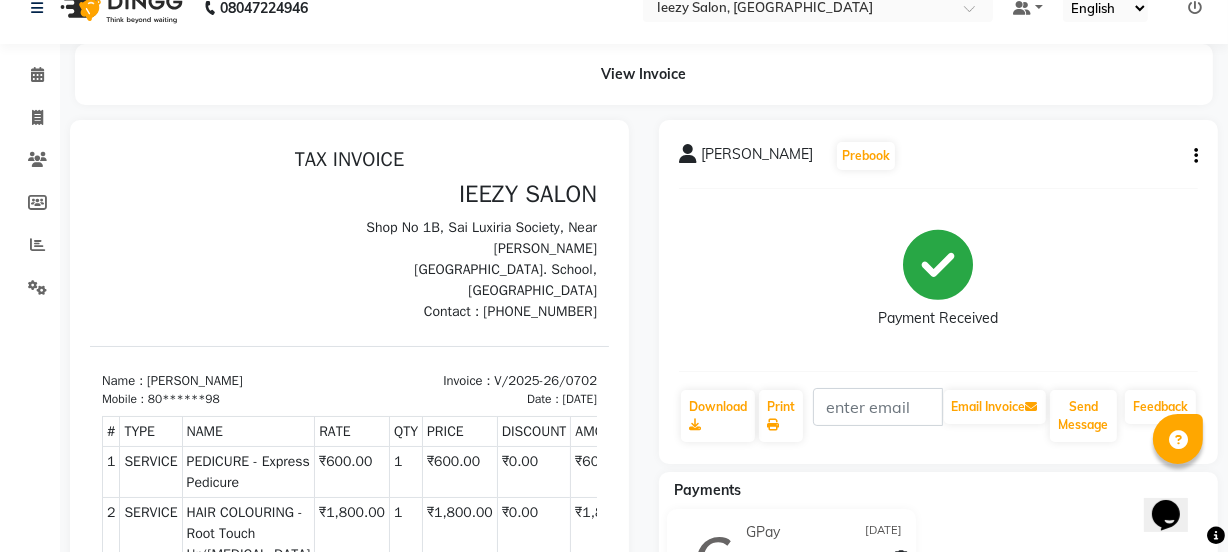 scroll, scrollTop: 0, scrollLeft: 0, axis: both 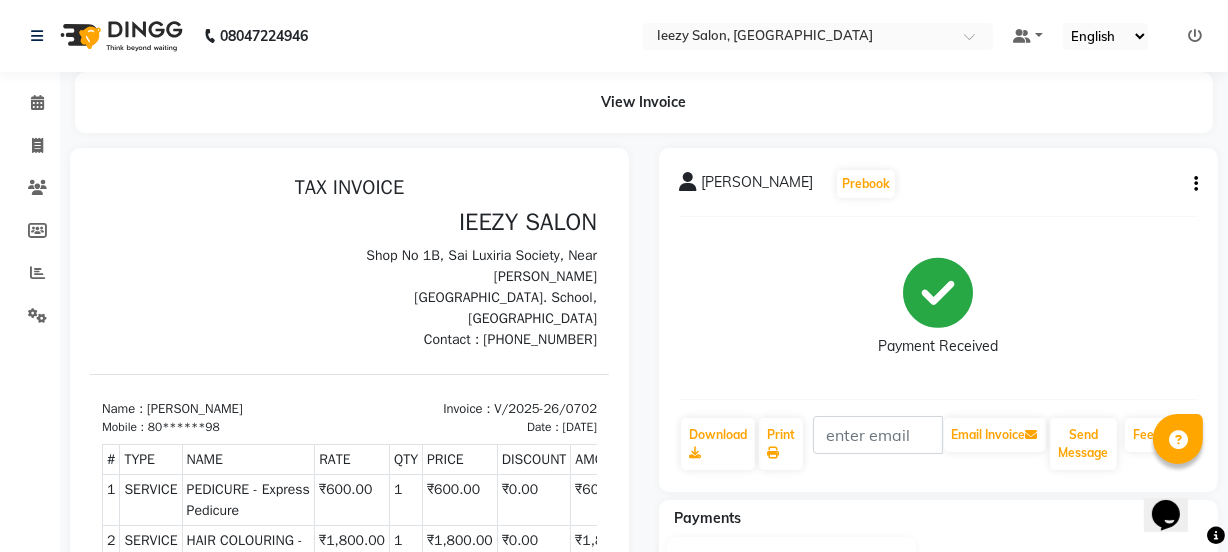 click 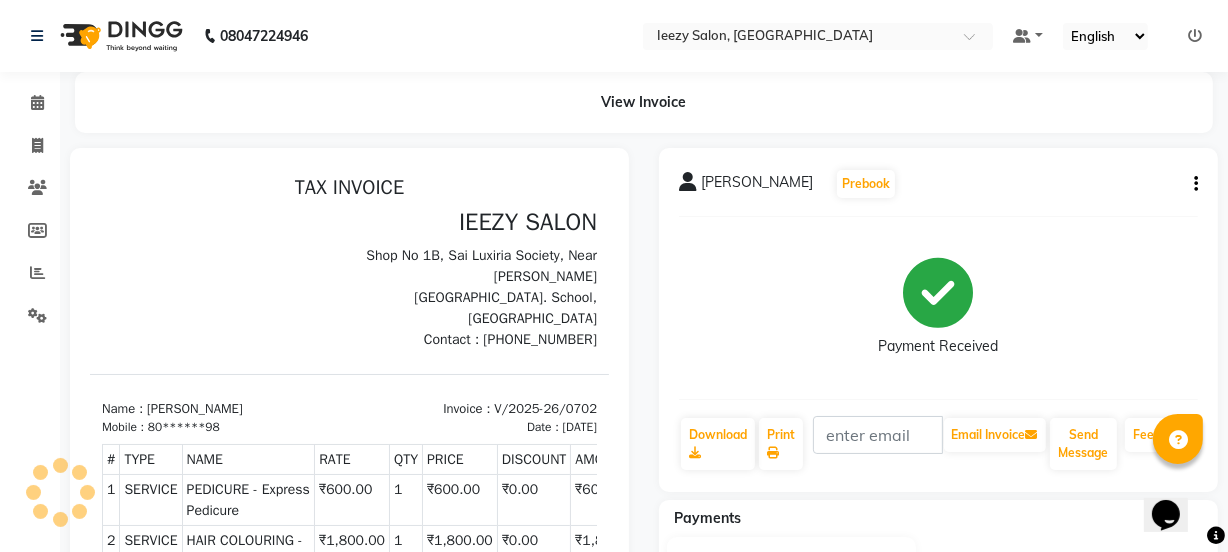 click on "[PERSON_NAME]  Prebook   Payment Received  Download  Print   Email Invoice   Send Message Feedback" 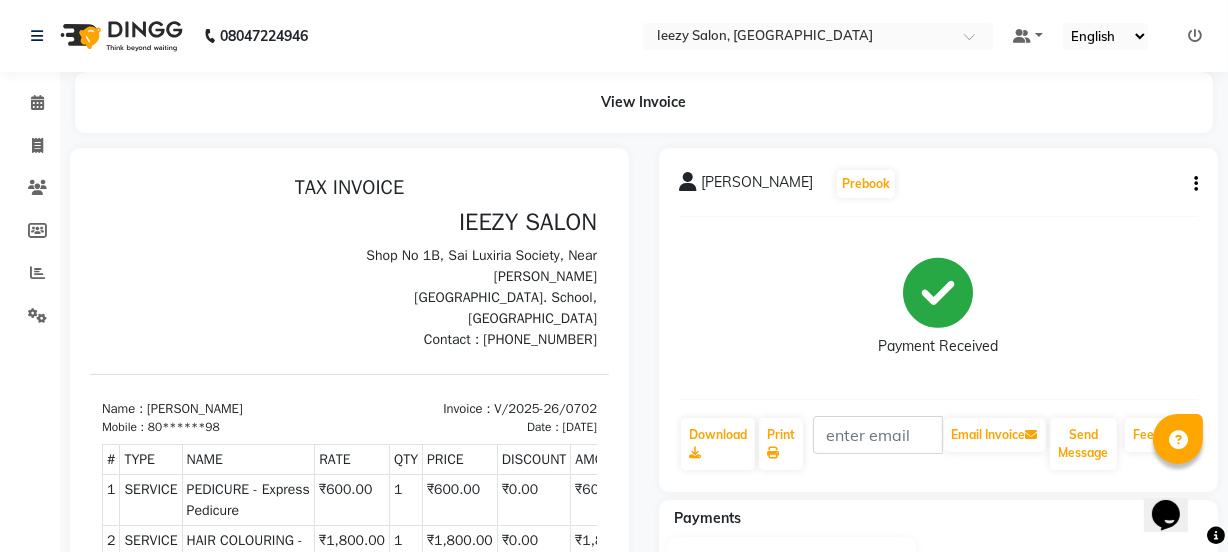 click 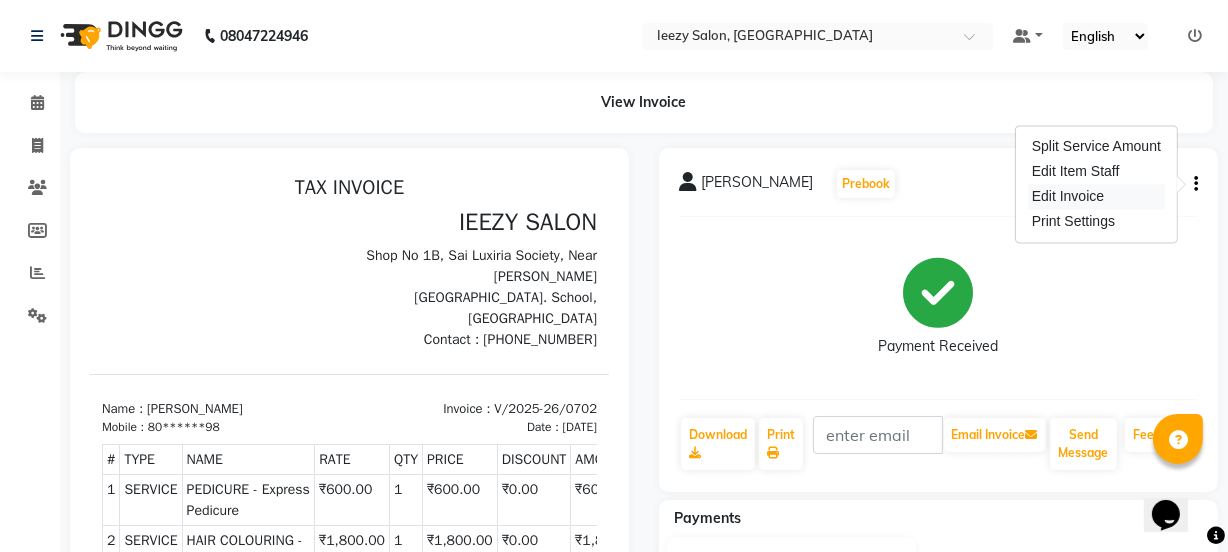 click on "Edit Invoice" at bounding box center (1096, 196) 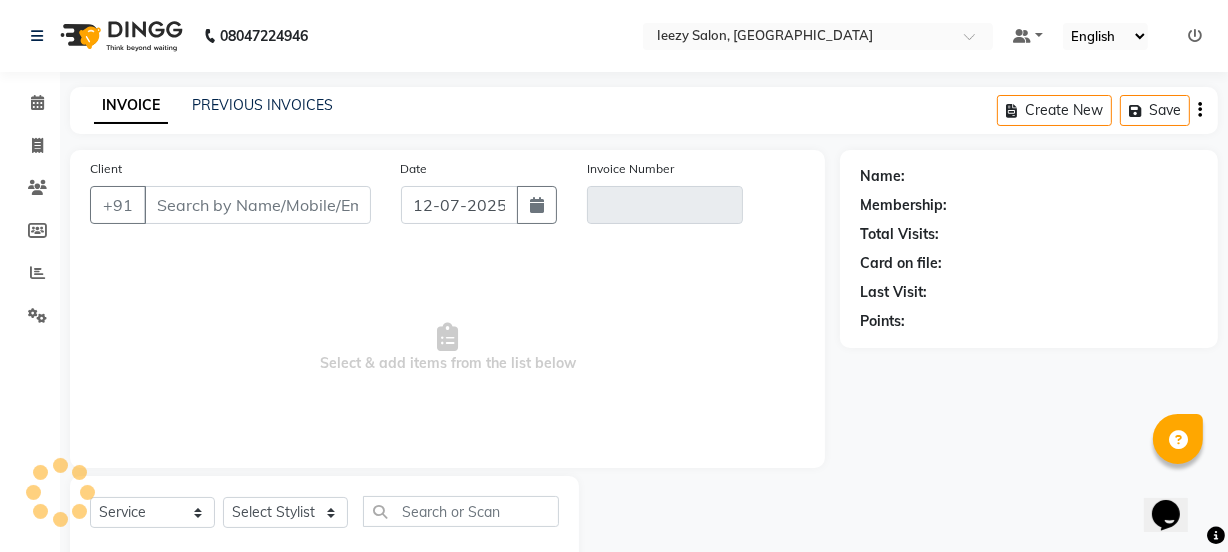 scroll, scrollTop: 50, scrollLeft: 0, axis: vertical 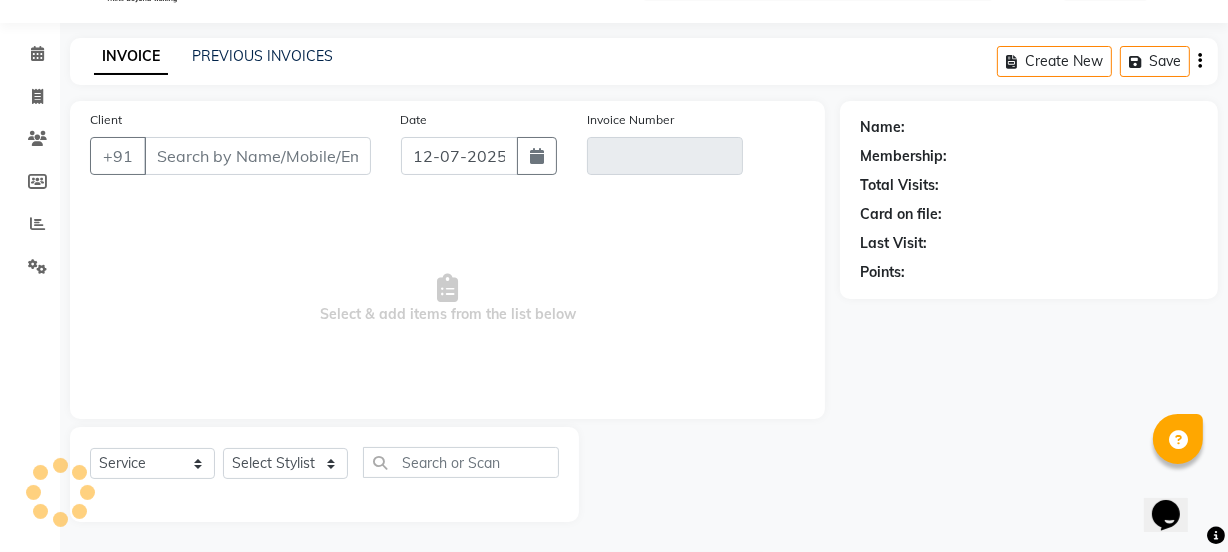 type on "80******98" 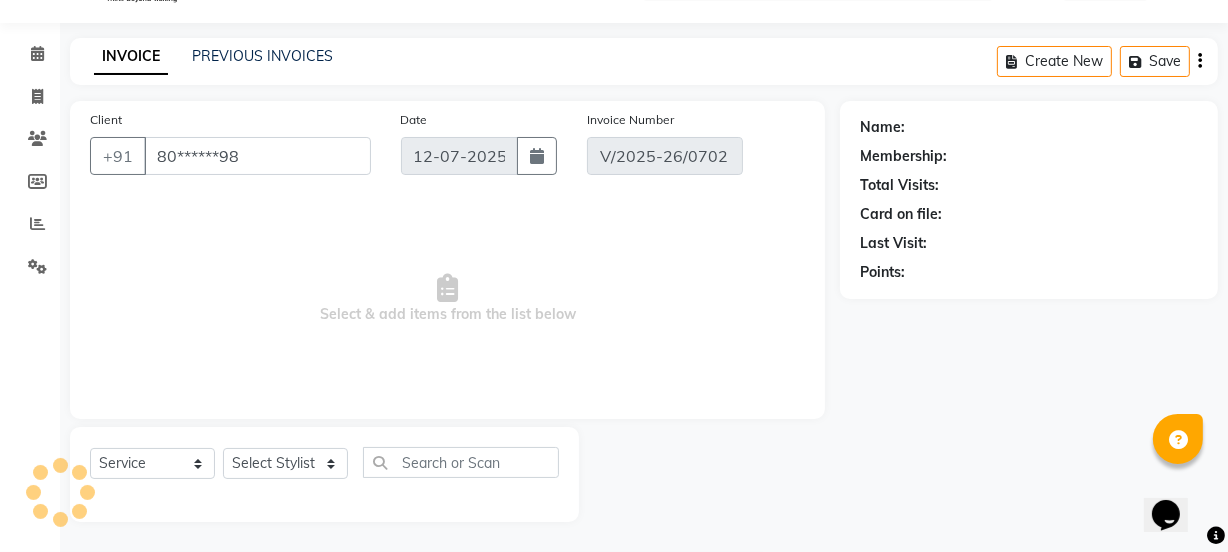 type on "[DATE]" 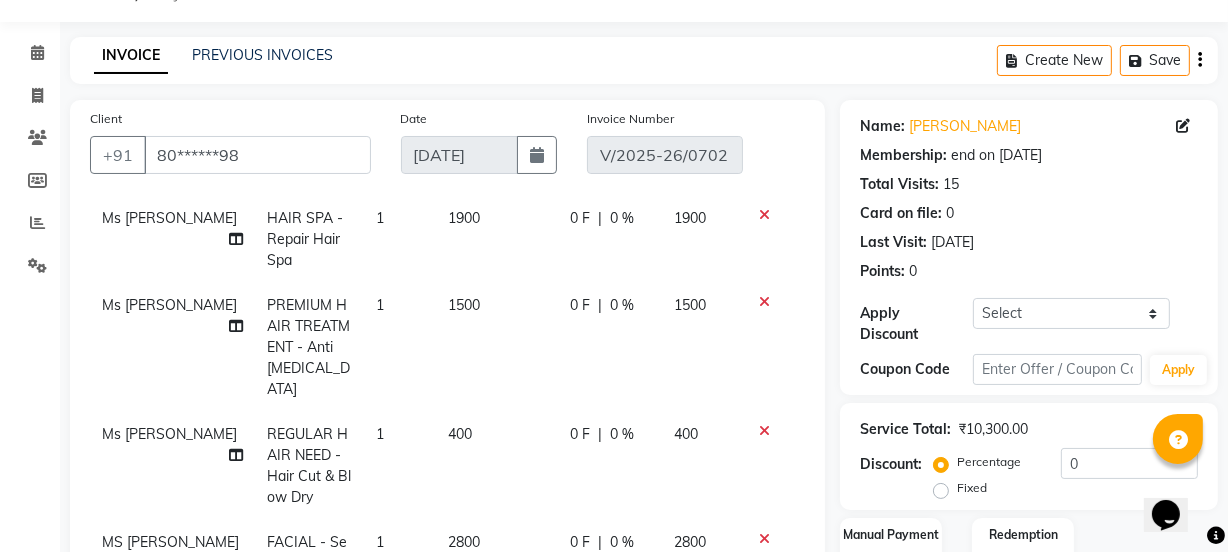scroll, scrollTop: 304, scrollLeft: 0, axis: vertical 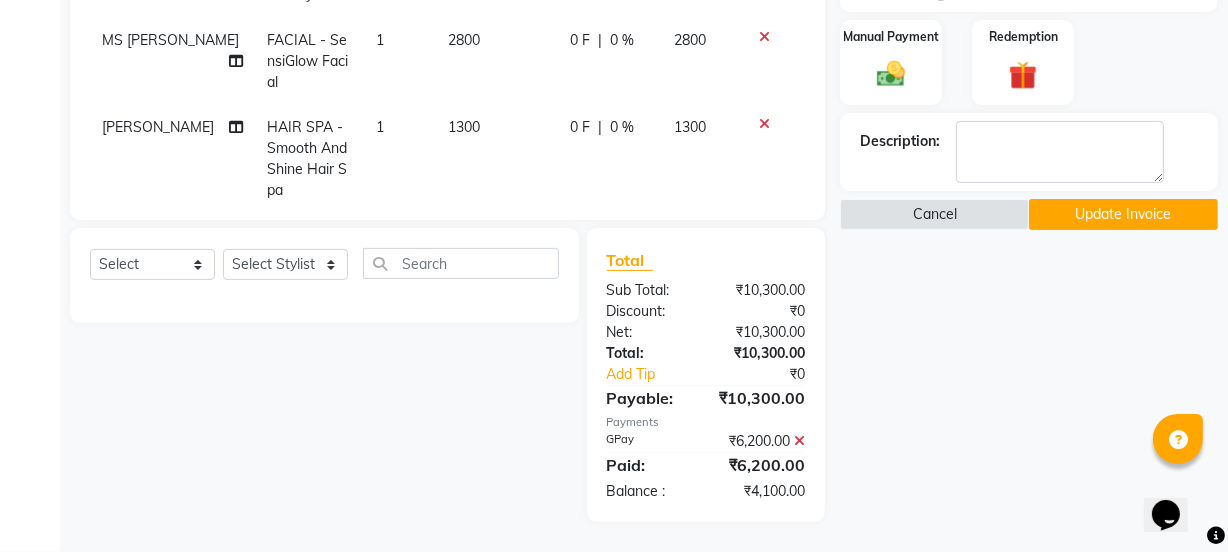 click 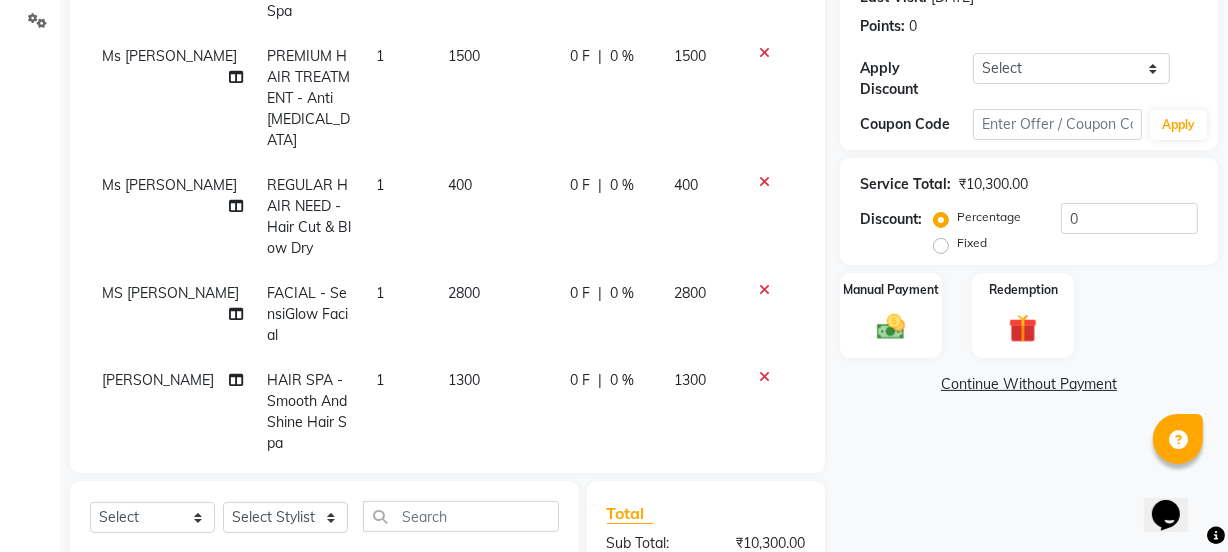 scroll, scrollTop: 506, scrollLeft: 0, axis: vertical 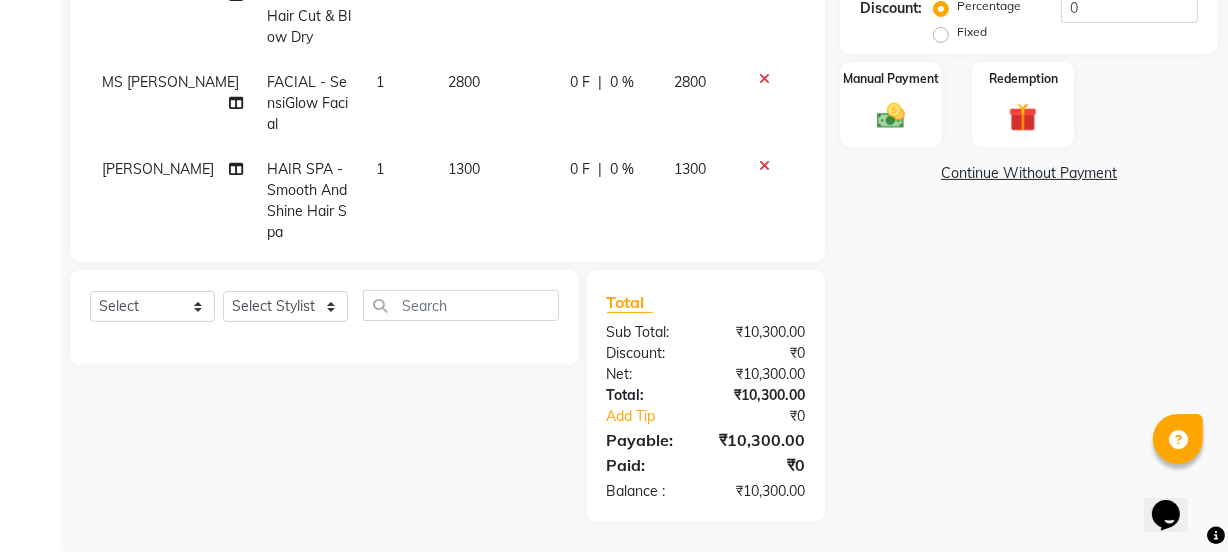 click on "Name: [PERSON_NAME] Membership: end on [DATE] Total Visits:  15 Card on file:  0 Last Visit:   [DATE] Points:   0  Apply Discount Select Membership → YEARLY MEMBRSHIP Coupon Code Apply Service Total:  ₹10,300.00  Discount:  Percentage   Fixed  0 Manual Payment Redemption  Continue Without Payment" 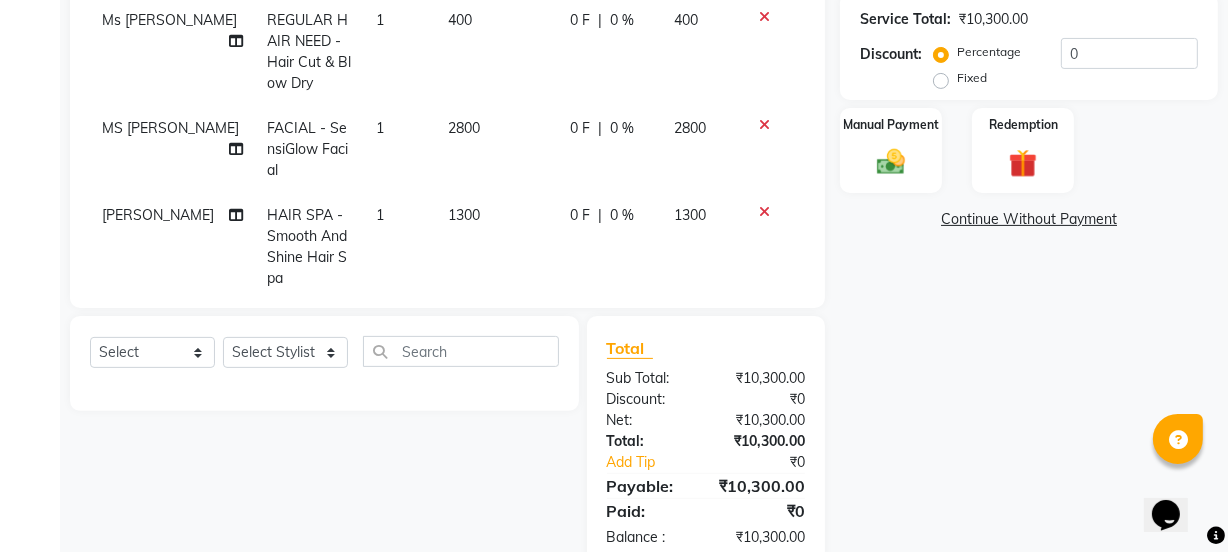 scroll, scrollTop: 506, scrollLeft: 0, axis: vertical 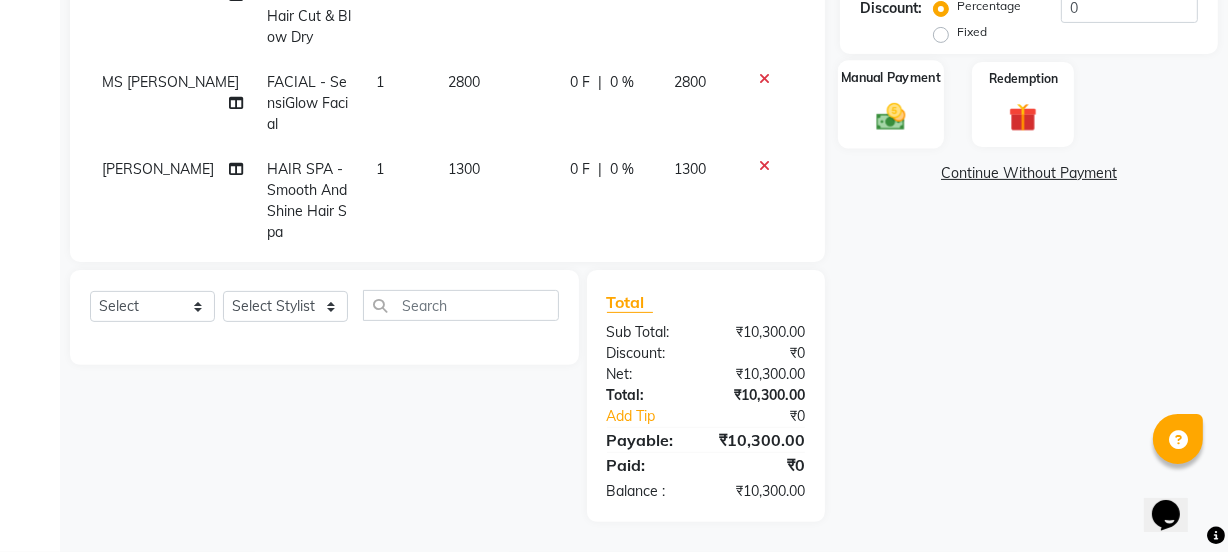 click 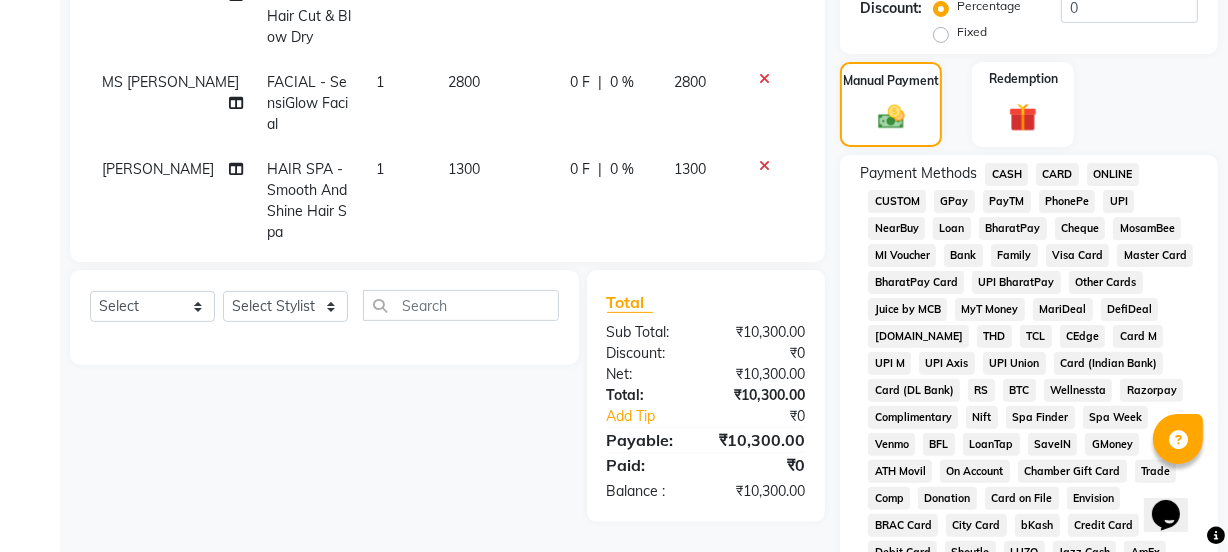 click on "GPay" 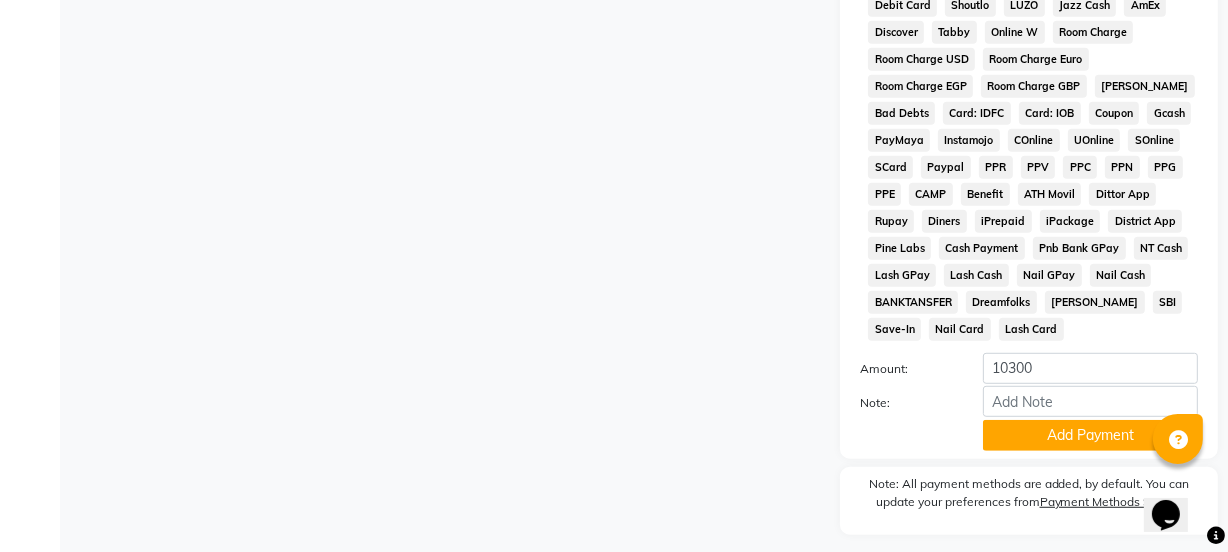 scroll, scrollTop: 1107, scrollLeft: 0, axis: vertical 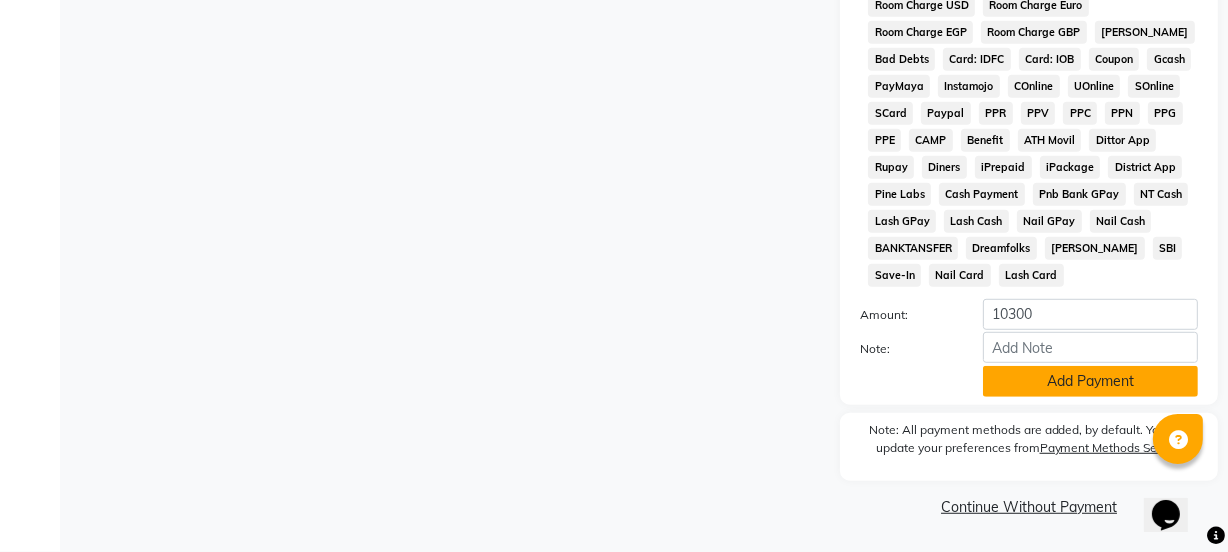 click on "Add Payment" 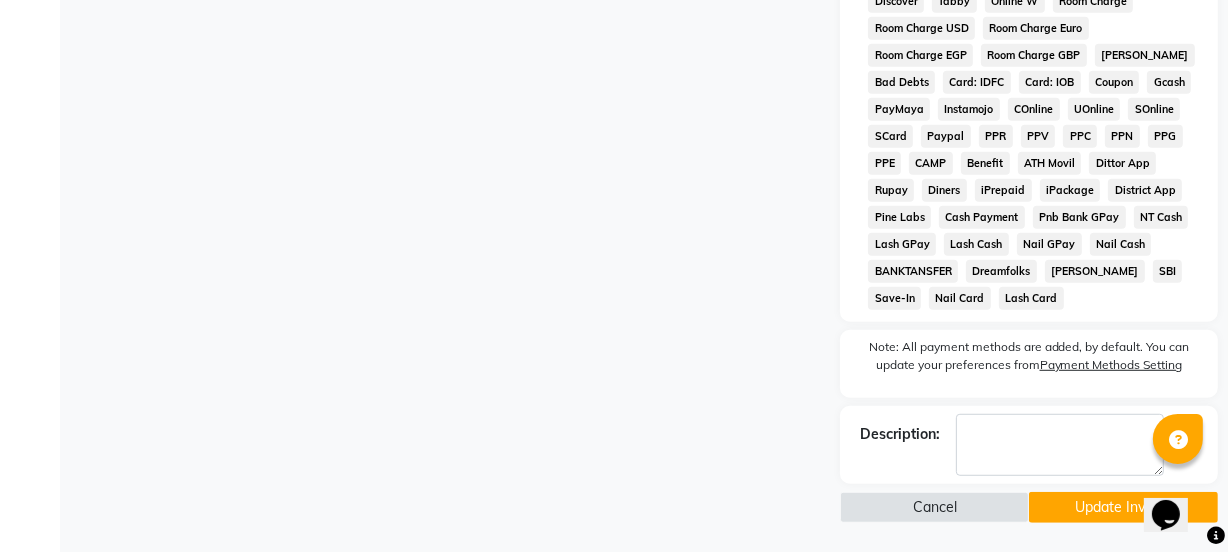 click on "Update Invoice" 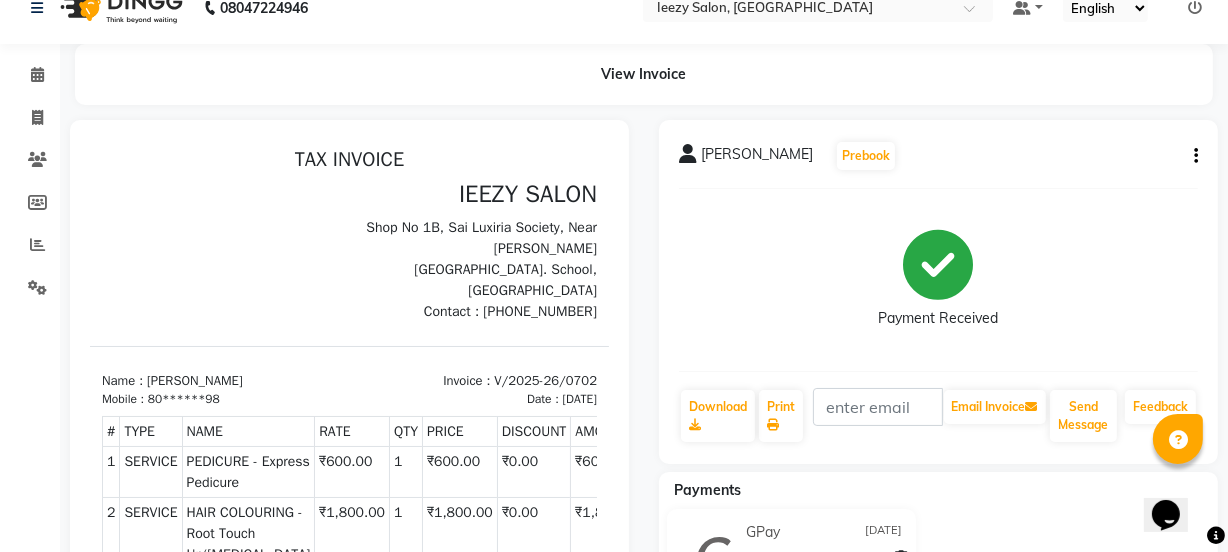 scroll, scrollTop: 0, scrollLeft: 0, axis: both 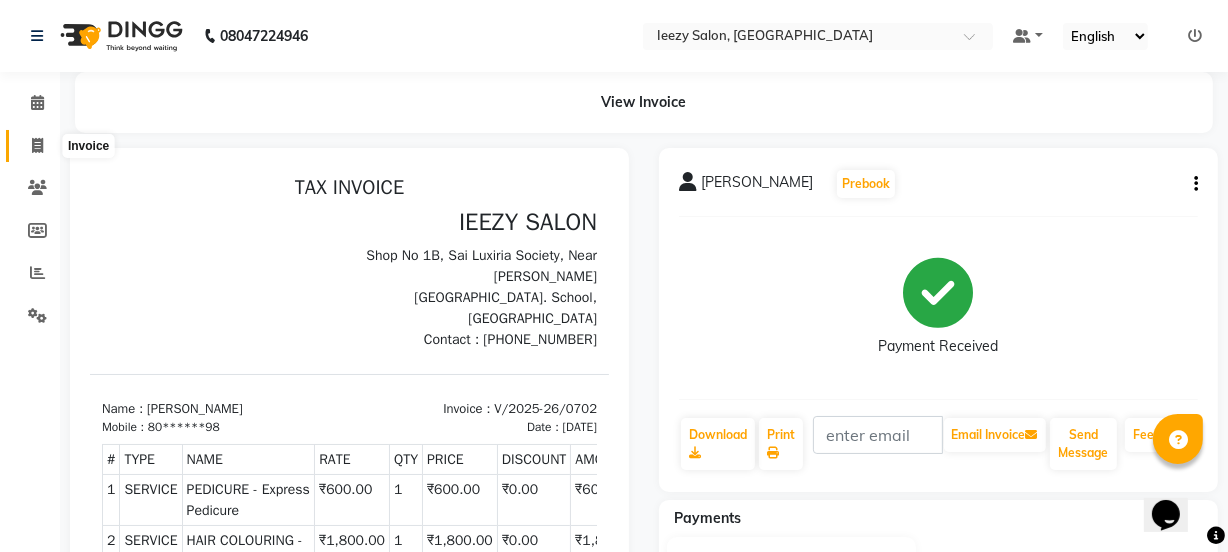 click 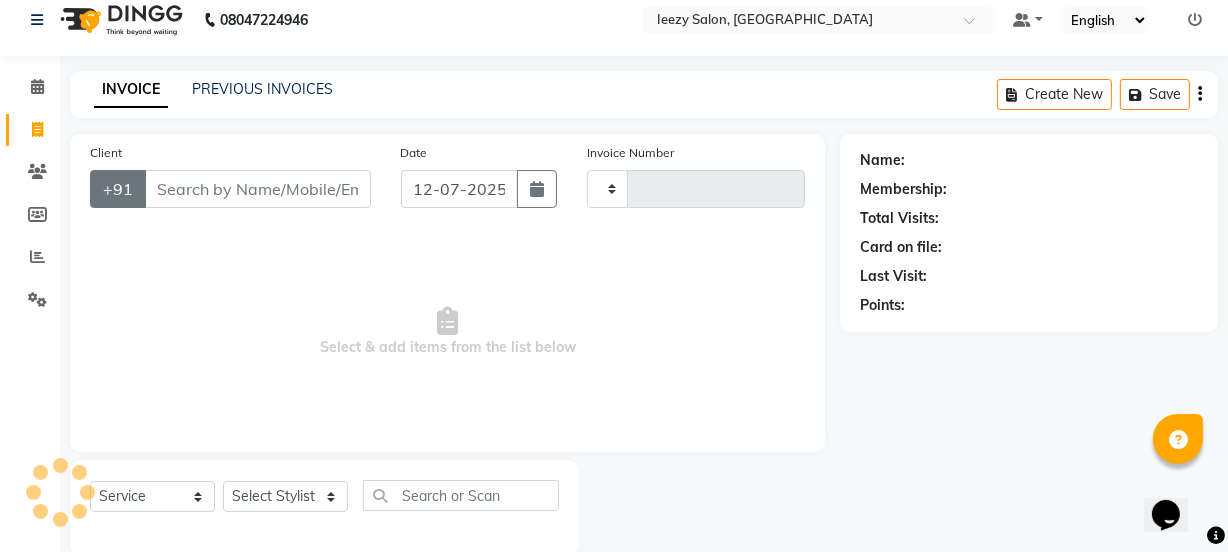 type on "0745" 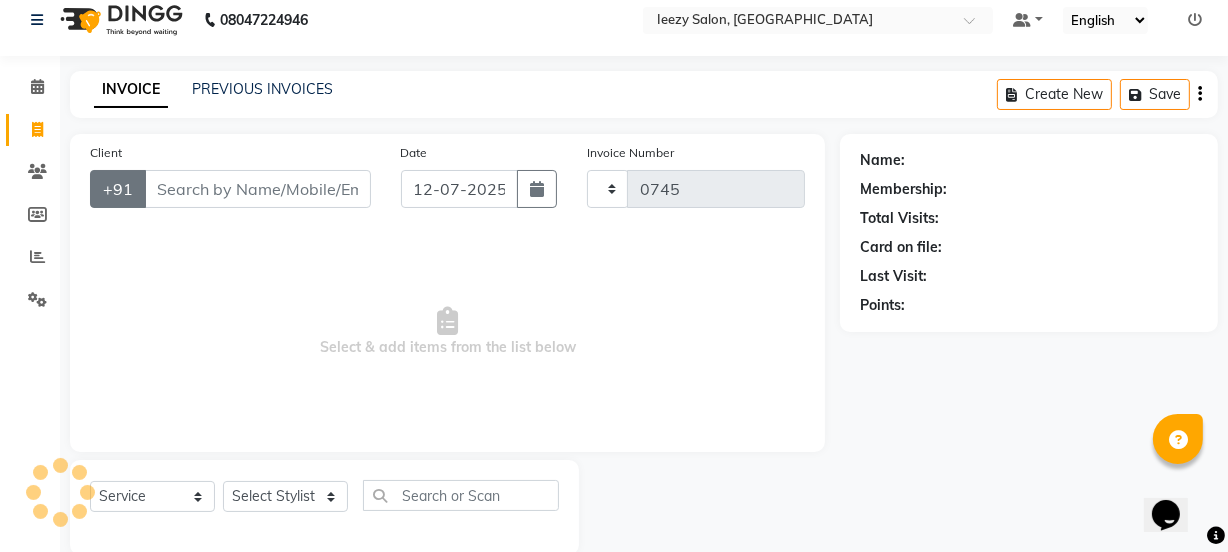 select on "5982" 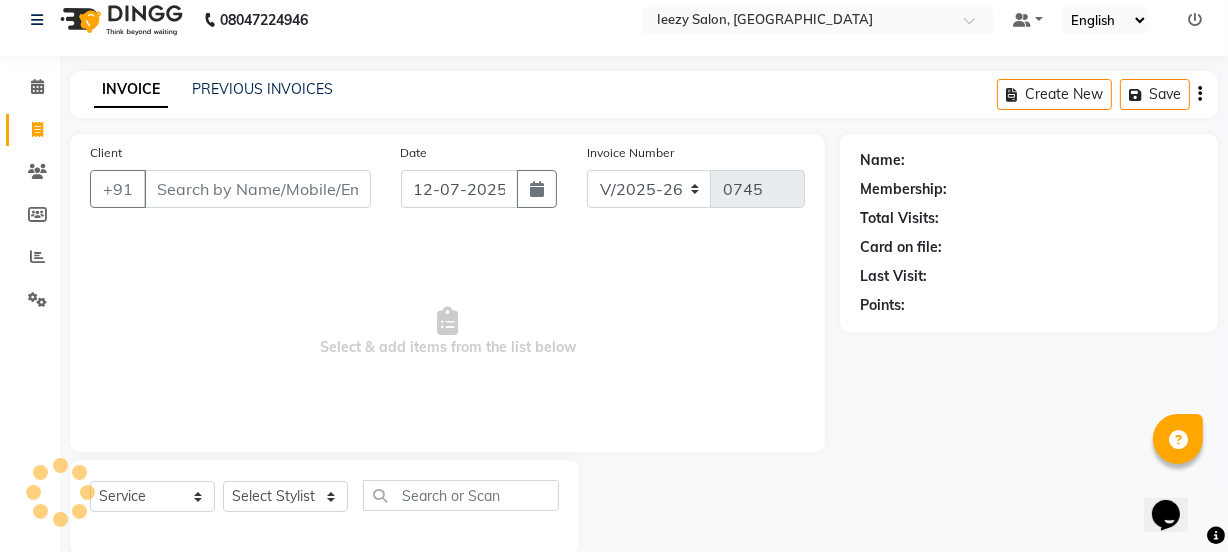 scroll, scrollTop: 50, scrollLeft: 0, axis: vertical 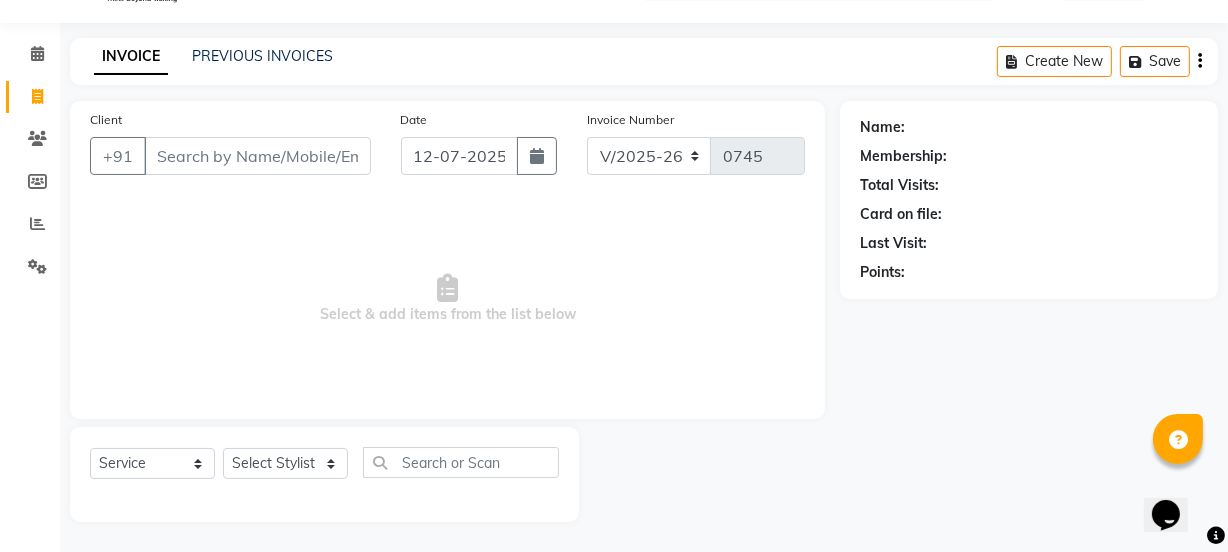 click on "Client" at bounding box center (257, 156) 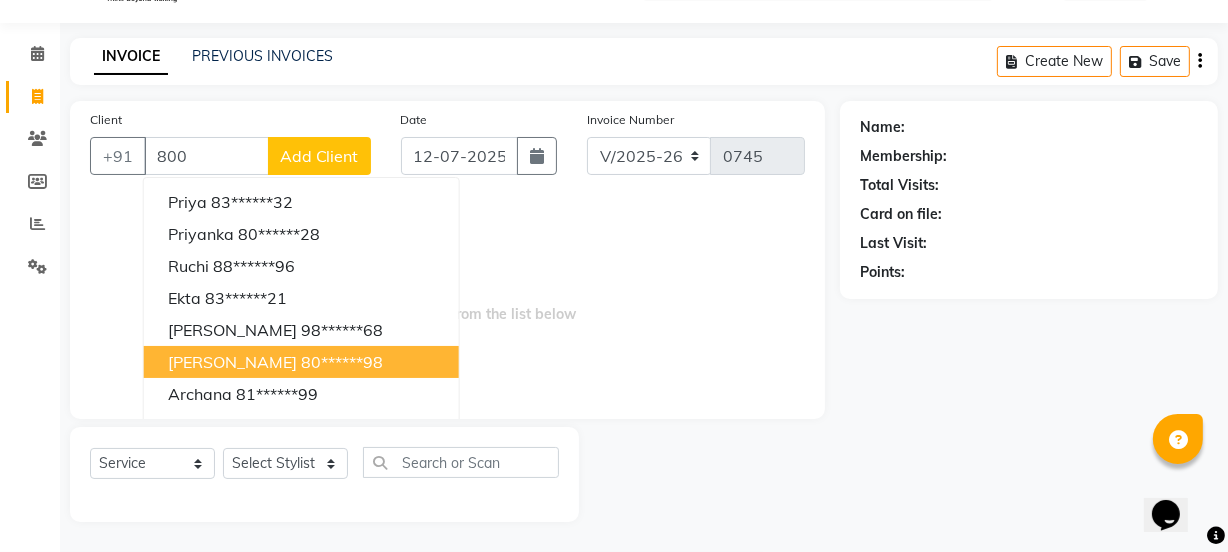 click on "[PERSON_NAME]  80******98" at bounding box center (301, 362) 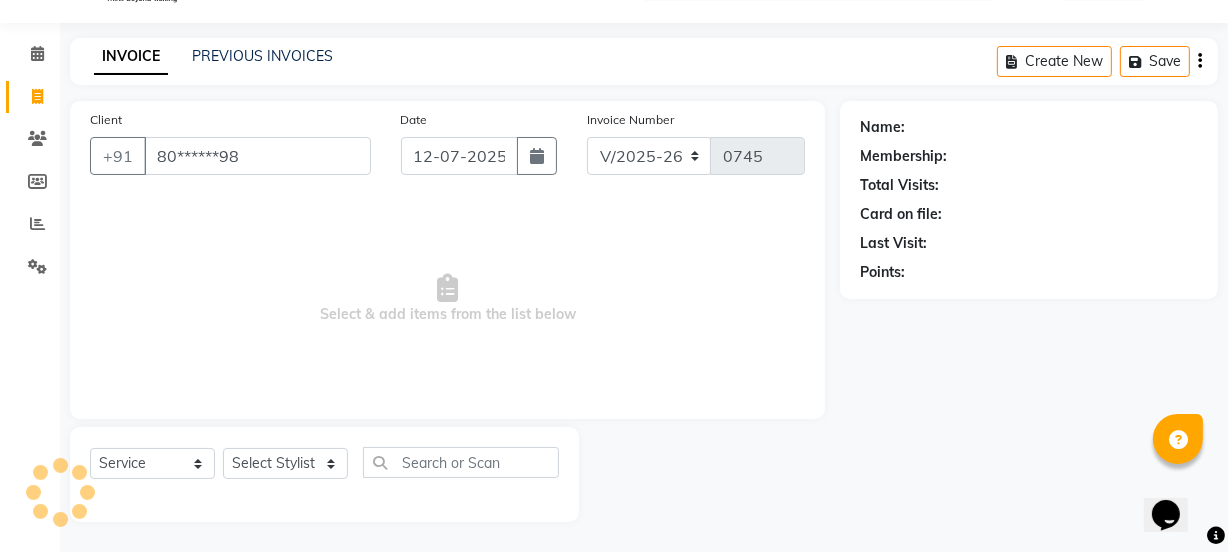 type on "80******98" 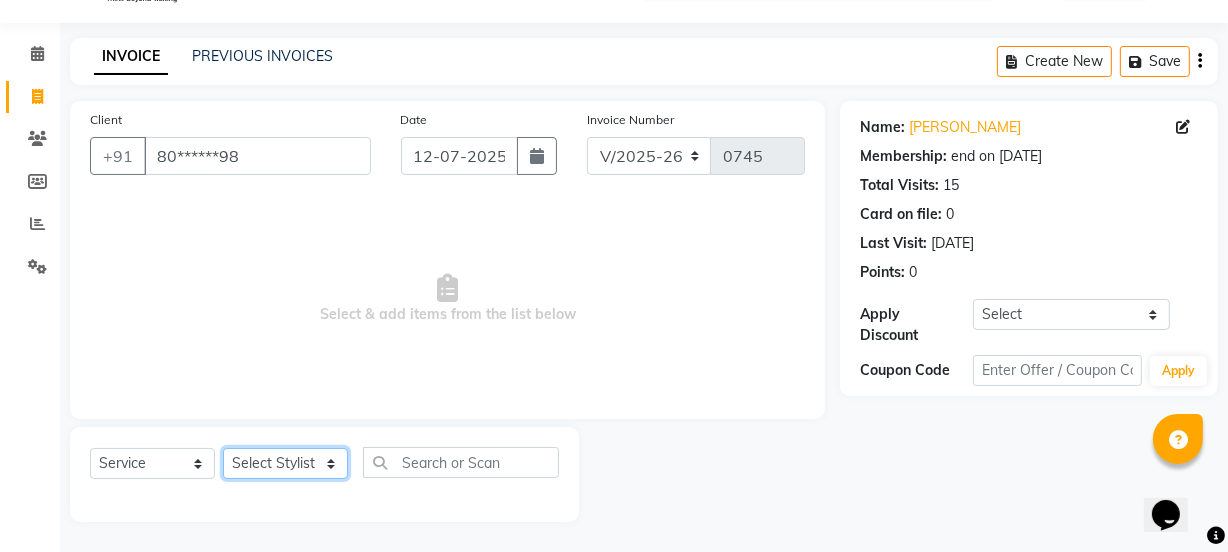 click on "Select Stylist IEEZY -Owner MS [PERSON_NAME]  Ms [PERSON_NAME] [PERSON_NAME]  [PERSON_NAME]Bu Rohini  Stylist Shree" 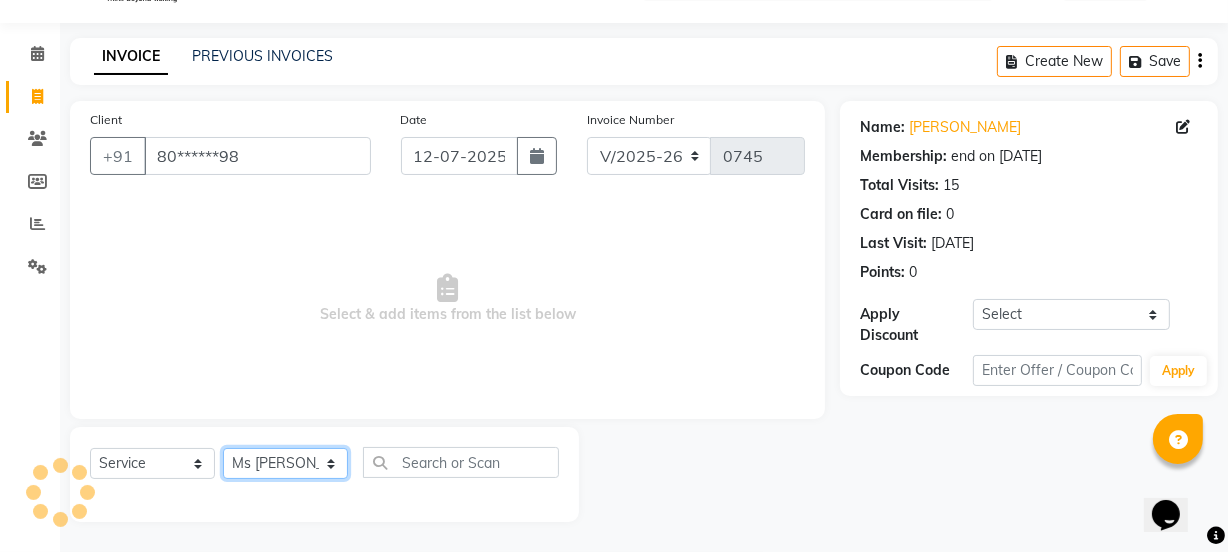click on "Select Stylist IEEZY -Owner MS [PERSON_NAME]  Ms [PERSON_NAME] [PERSON_NAME]  [PERSON_NAME]Bu Rohini  Stylist Shree" 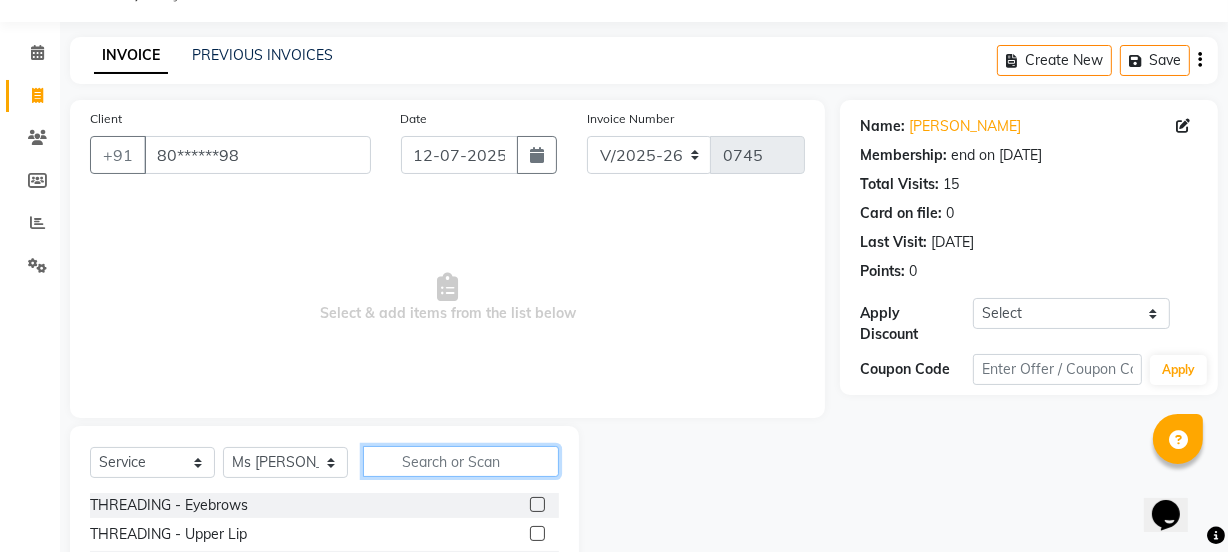 click 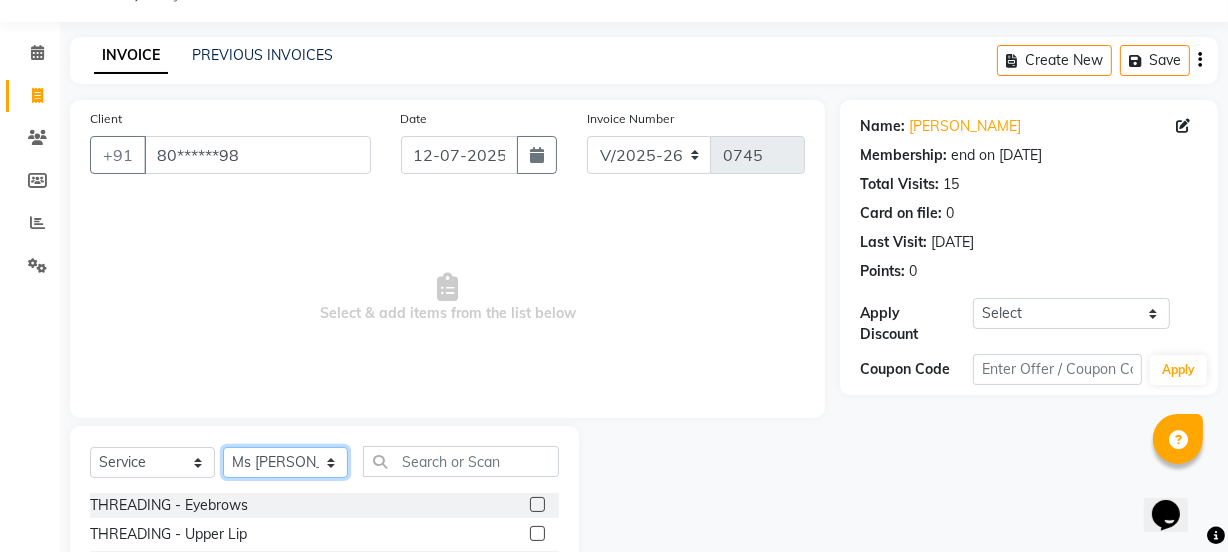 click on "Select Stylist IEEZY -Owner MS [PERSON_NAME]  Ms [PERSON_NAME] [PERSON_NAME]  [PERSON_NAME]Bu Rohini  Stylist Shree" 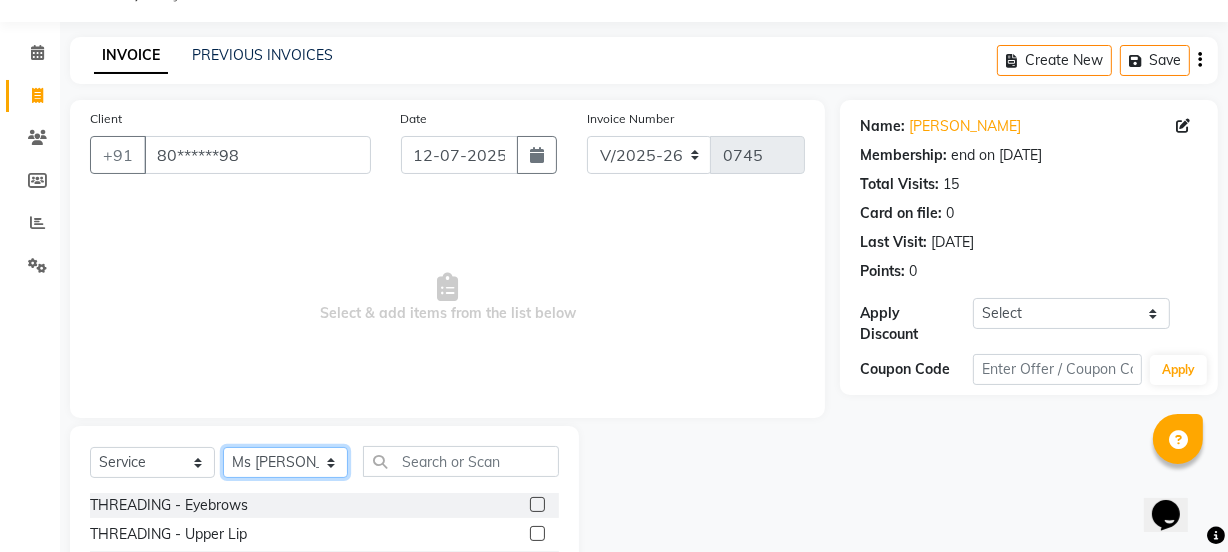 select on "75495" 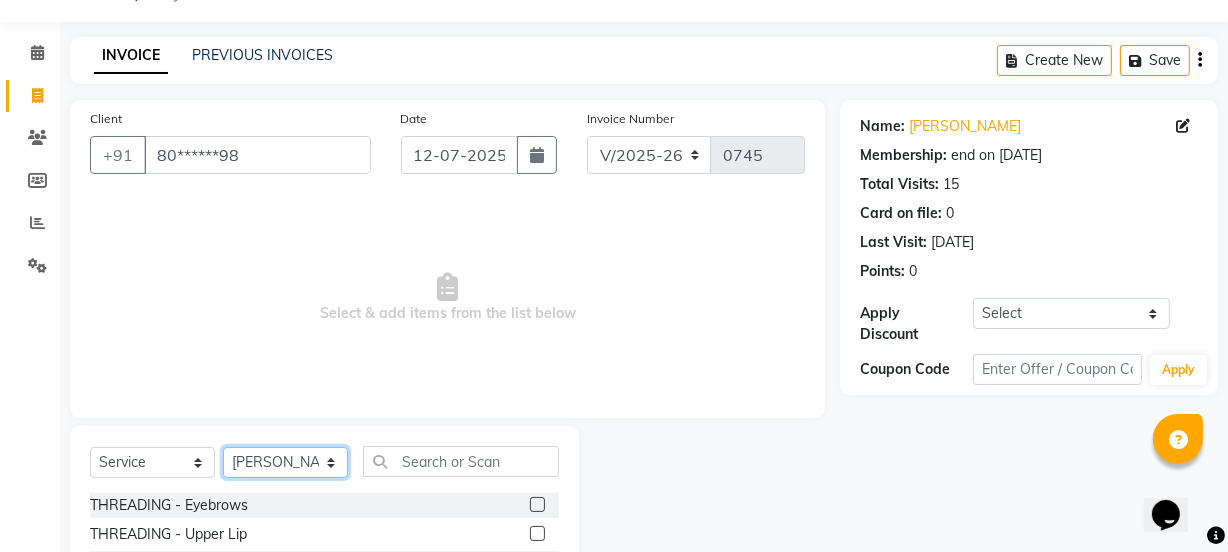 click on "Select Stylist IEEZY -Owner MS [PERSON_NAME]  Ms [PERSON_NAME] [PERSON_NAME]  [PERSON_NAME]Bu Rohini  Stylist Shree" 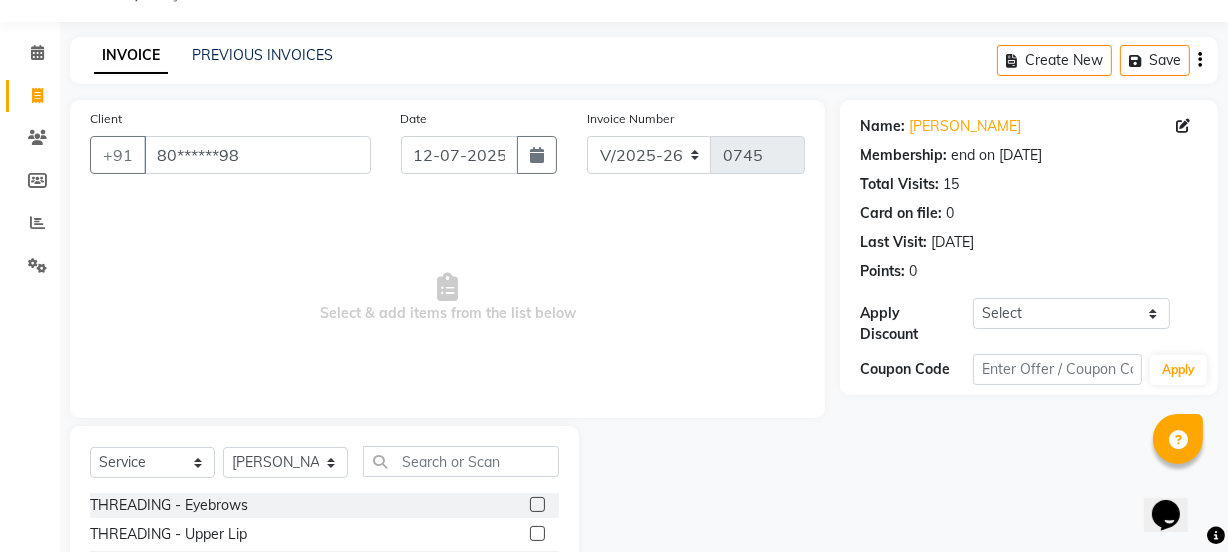 click on "Select  Service  Product  Membership  Package Voucher Prepaid Gift Card  Select Stylist IEEZY -Owner MS [PERSON_NAME]  Ms [PERSON_NAME] [PERSON_NAME]  [PERSON_NAME]Bu Rohini  Stylist Shree THREADING - Eyebrows  THREADING - Upper Lip  THREADING - Lower Lip  THREADING - Forehead  THREADING - Chin  THREADING - JawLine  THREADING - Full Face  THREADING - Eye+Upp+For  advance peyment   FACE WAX - UpperLip  FACE WAX - LowerLip  FACE WAX - Forehead  FACE WAX - Nose Wax  FACE WAX - JawLine  FACE WAX - Chin & Neck  FACE WAX - Full Face  WAXING - Standard Hands Wax + Underarms  WAXING - Standard Underarms  WAXING - Standard Hand Wax  WAXING - Standard Full Legs  WAXING - Standard Half Legs  WAXING - Standard Tummy  WAXING - Italian Hands Wax + Underarms  WAXING - Italian Underarms  WAXING - Italian Hand Wax  WAXING - Italian Full Legs  WAXING - Italian Half Legs  WAXING - Italian Tummy  WAXING - Standard Full Front  WAXING - Standard Full Back  WAXING - Standard Bikini Line  WAXING - Standard [PERSON_NAME]  WAXING - Standard Full Body  Nail Art" 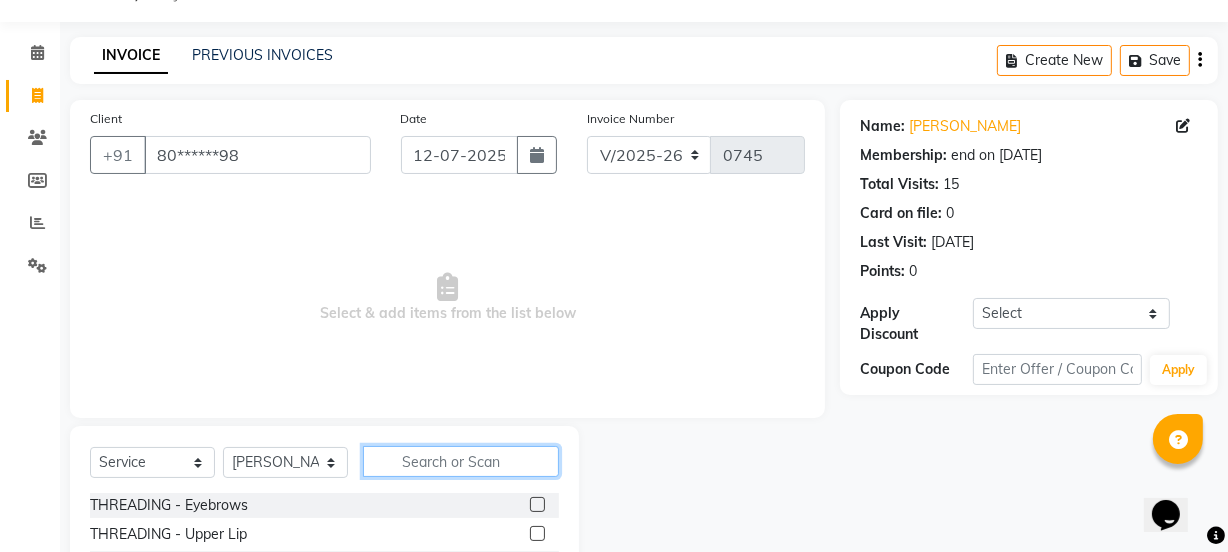 click 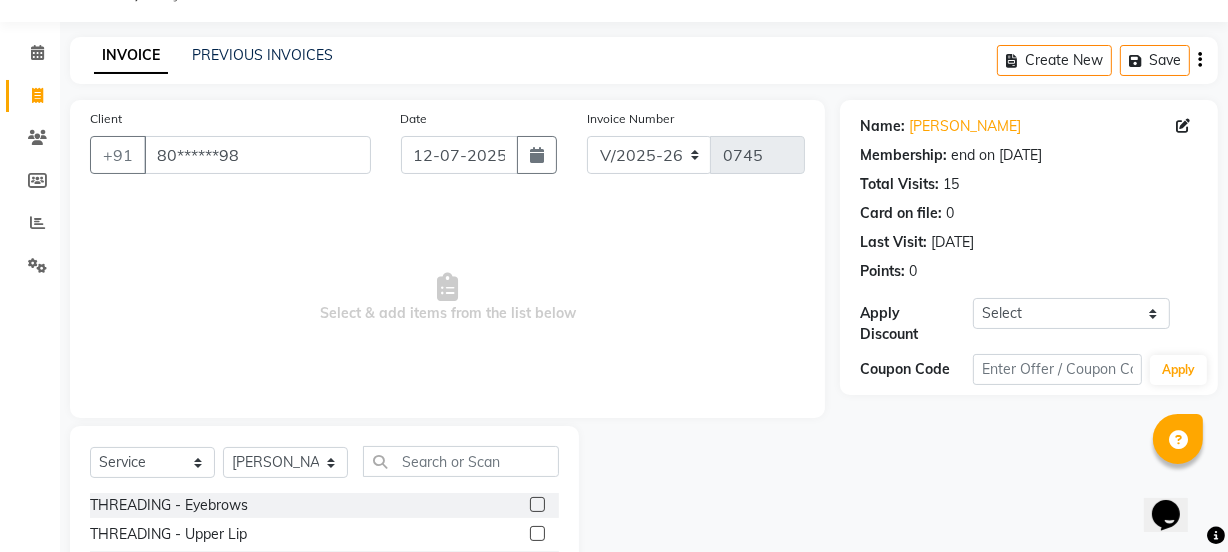 click 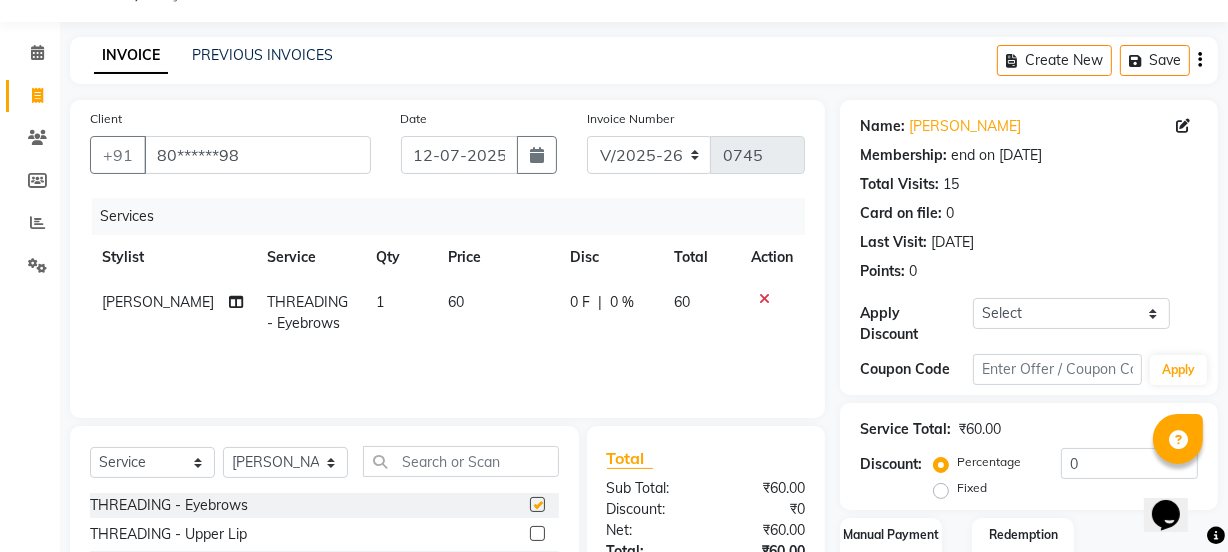 checkbox on "false" 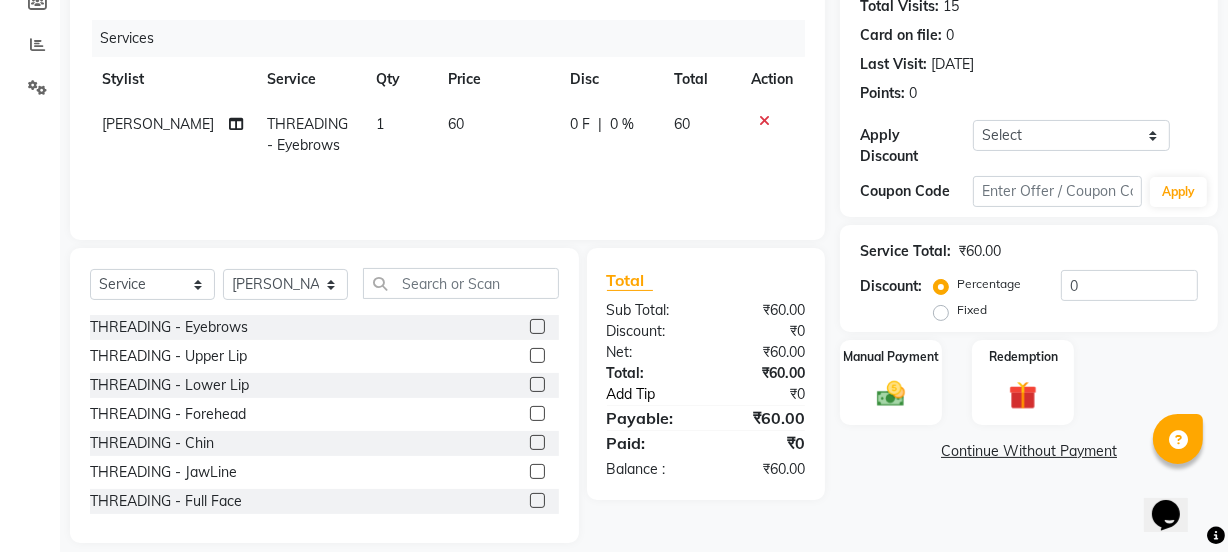 scroll, scrollTop: 231, scrollLeft: 0, axis: vertical 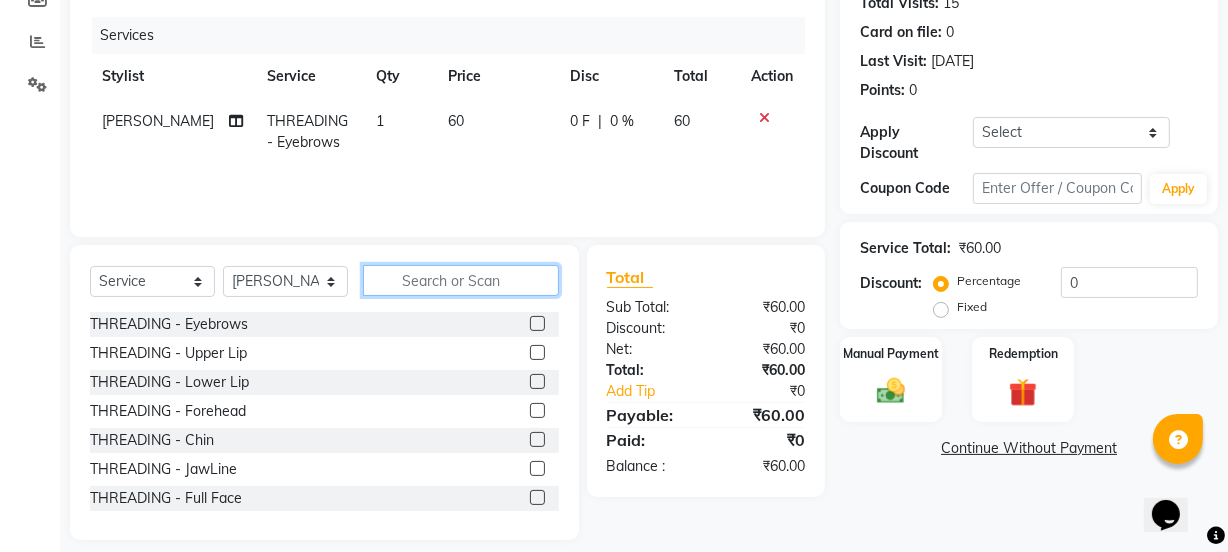click 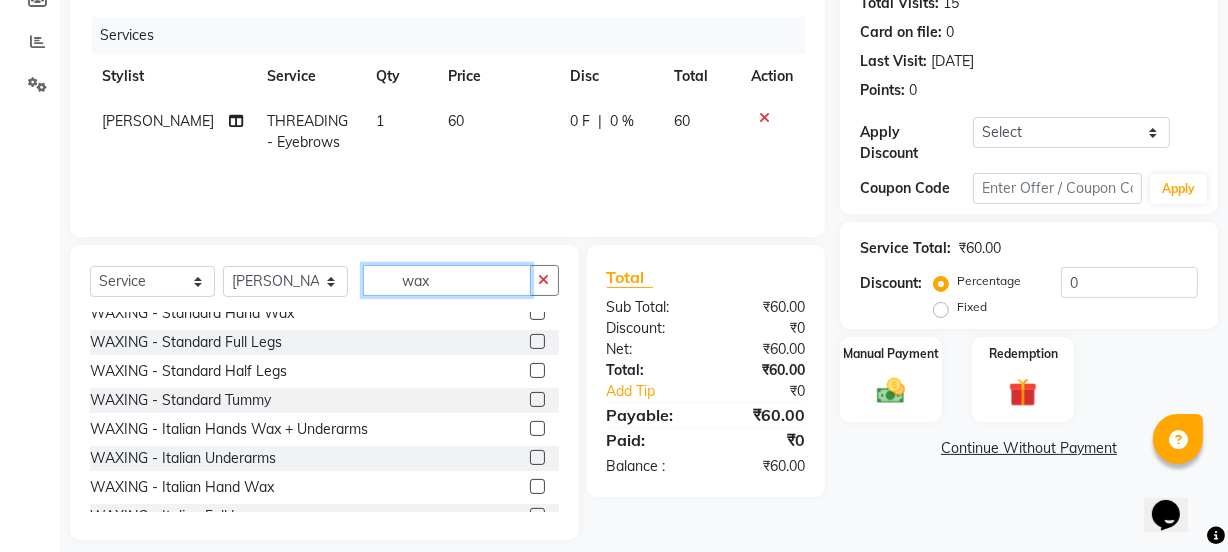 scroll, scrollTop: 363, scrollLeft: 0, axis: vertical 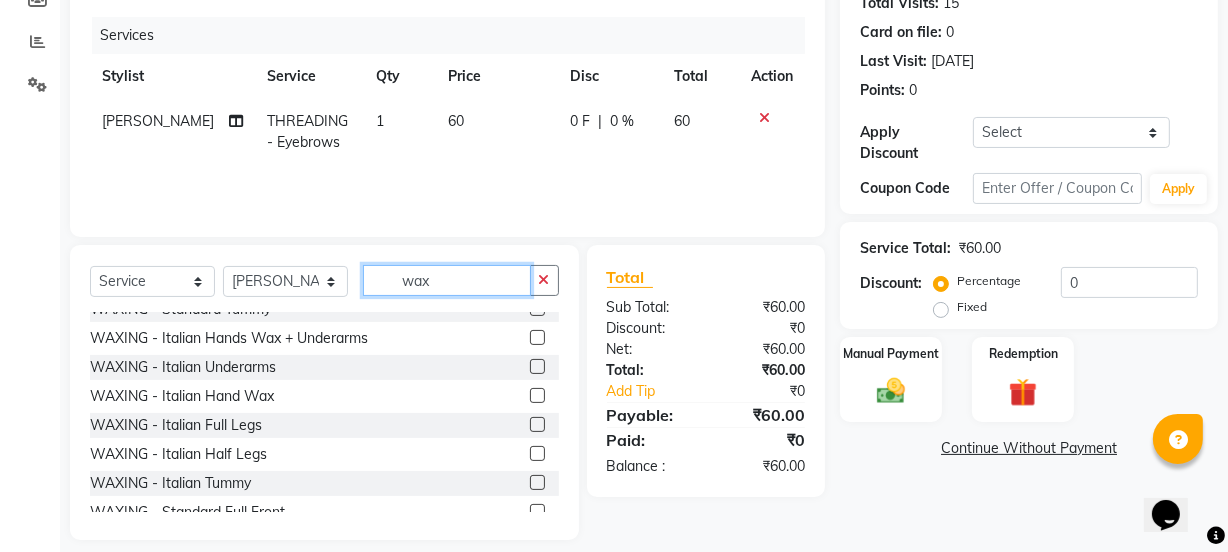 type on "wax" 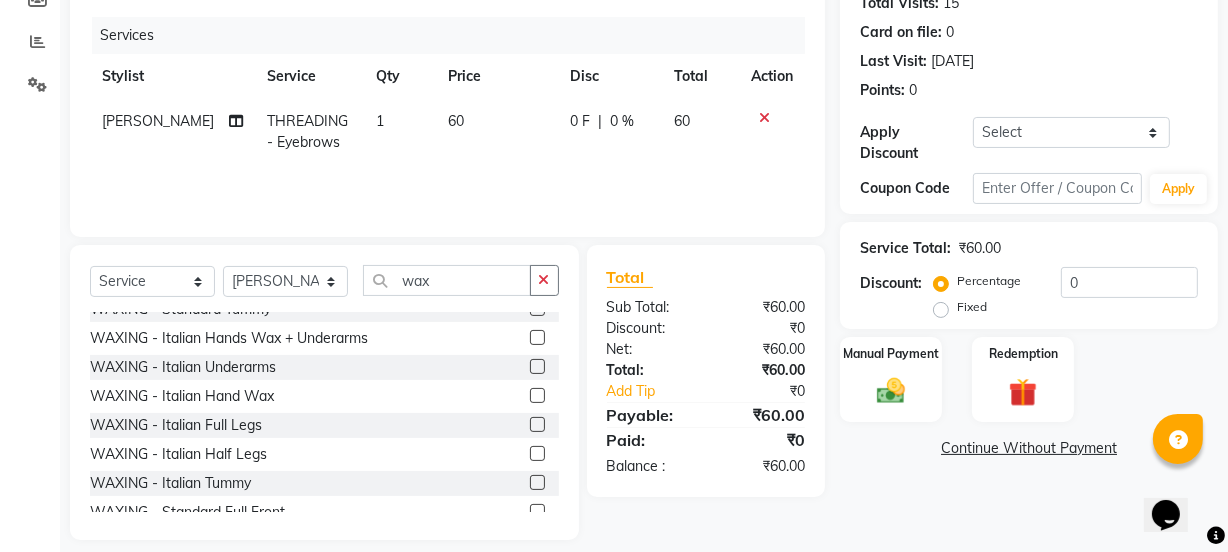 click 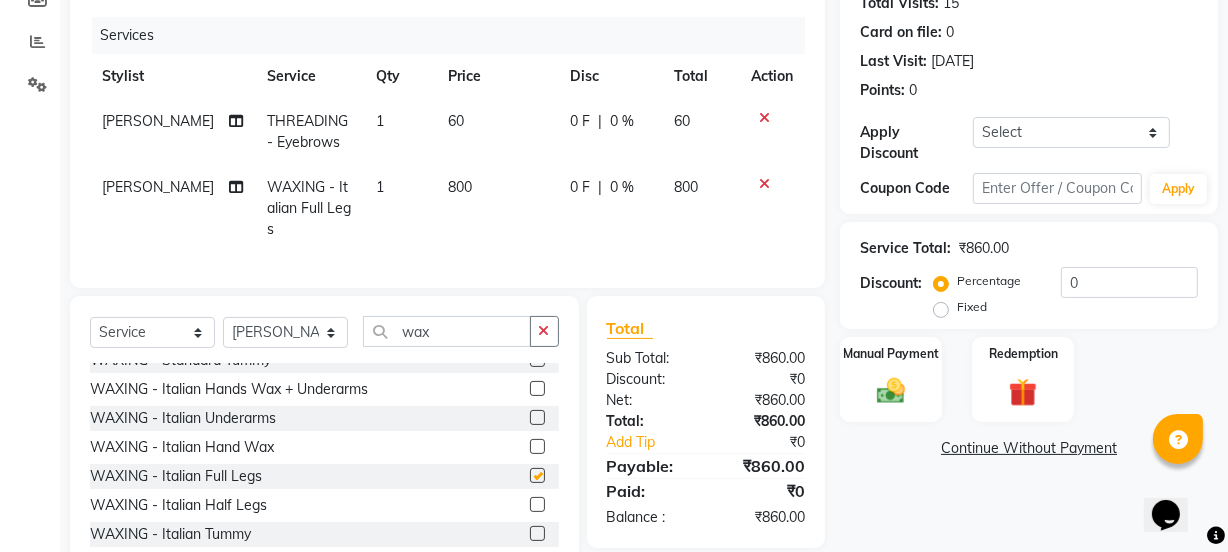 checkbox on "false" 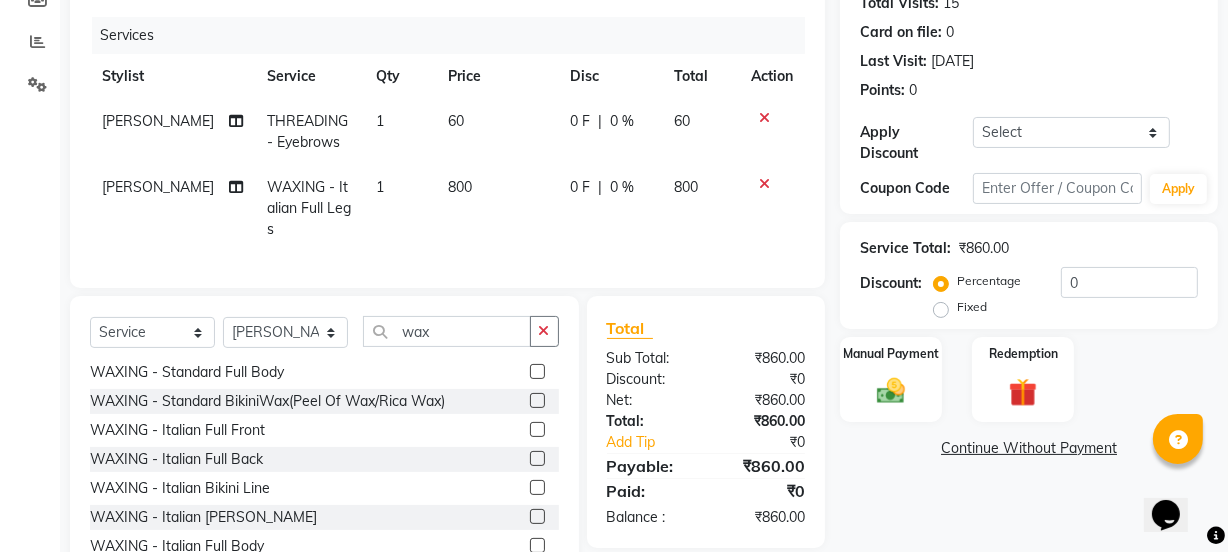 scroll, scrollTop: 698, scrollLeft: 0, axis: vertical 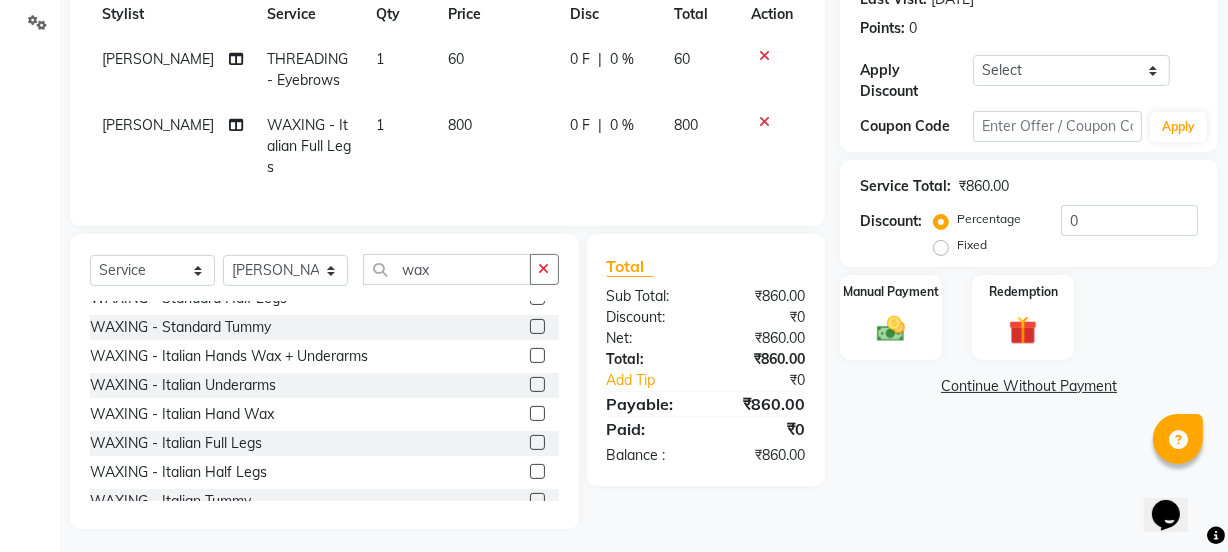 click 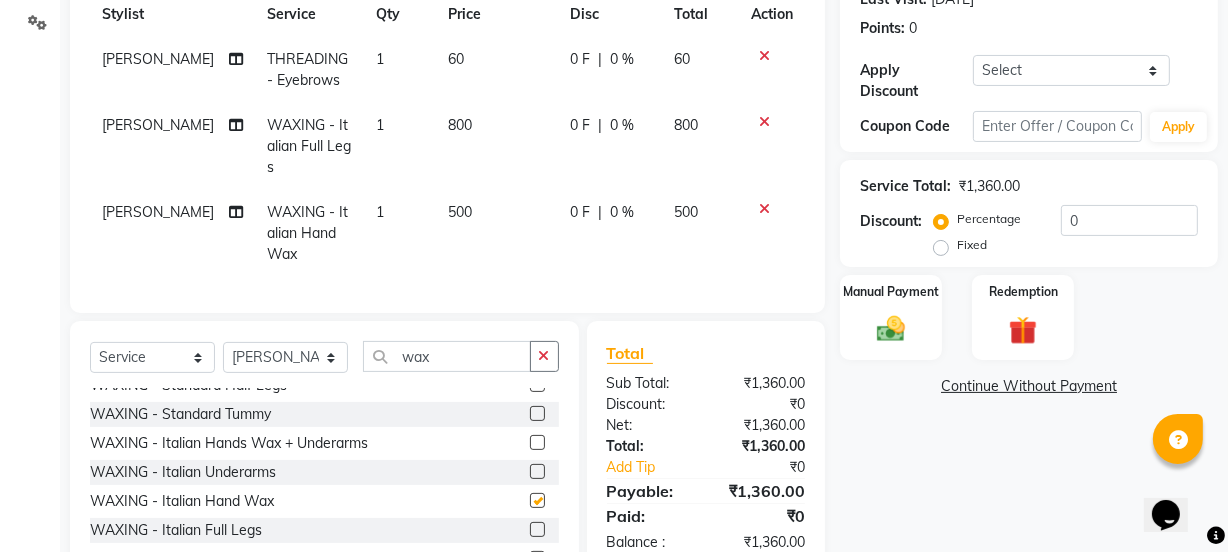 checkbox on "false" 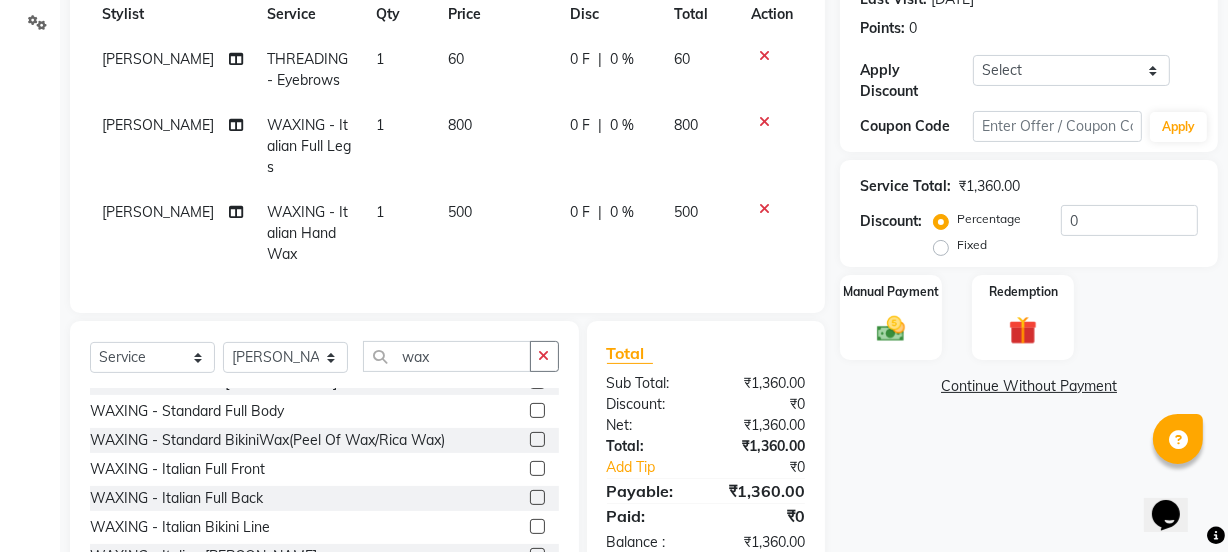 scroll, scrollTop: 698, scrollLeft: 0, axis: vertical 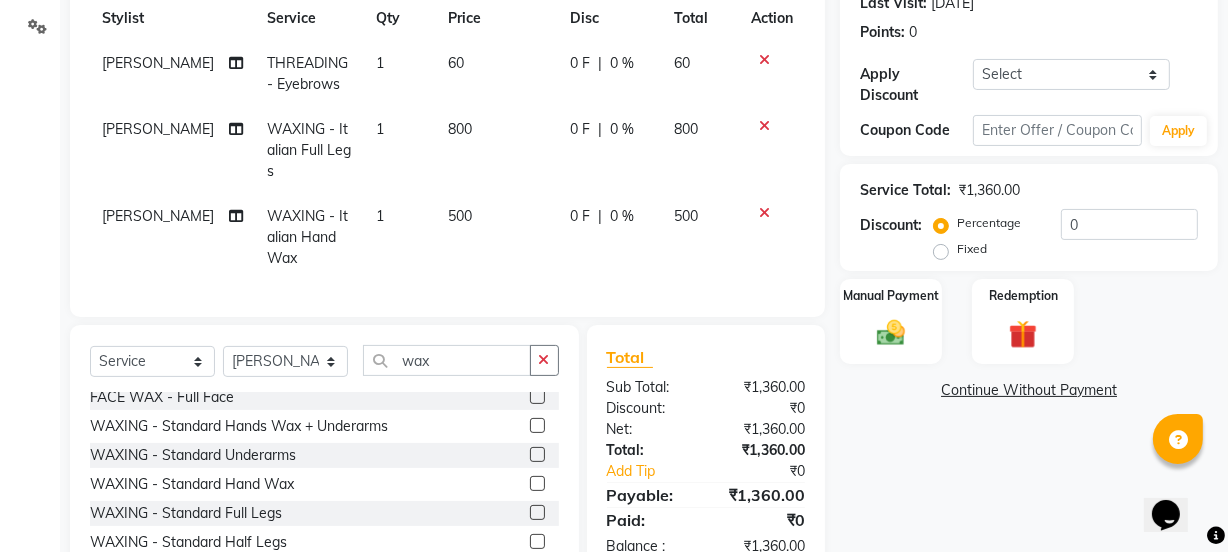 click 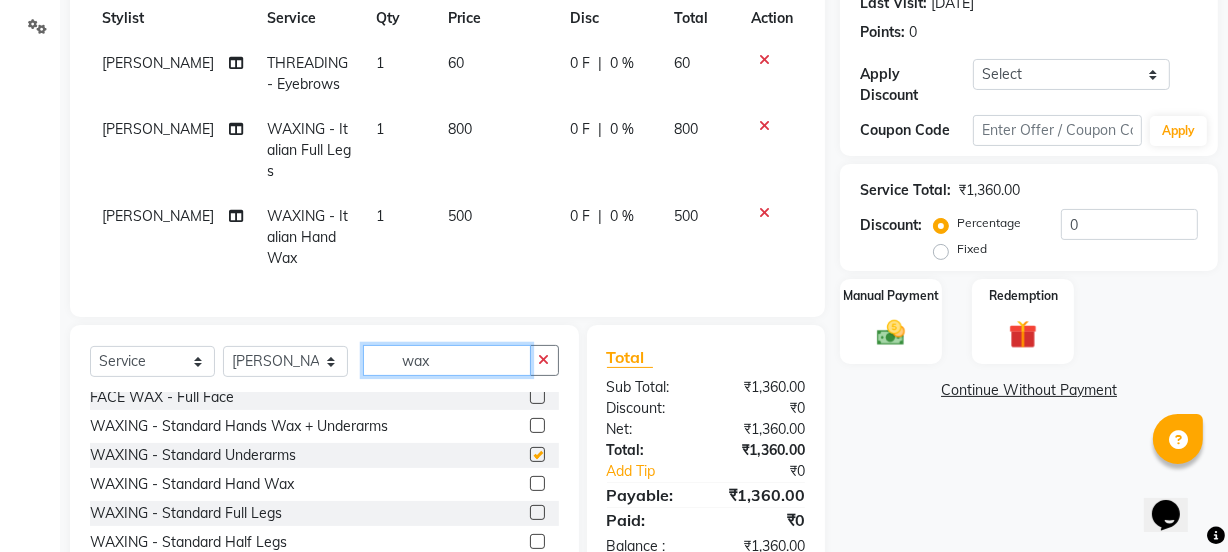 click on "wax" 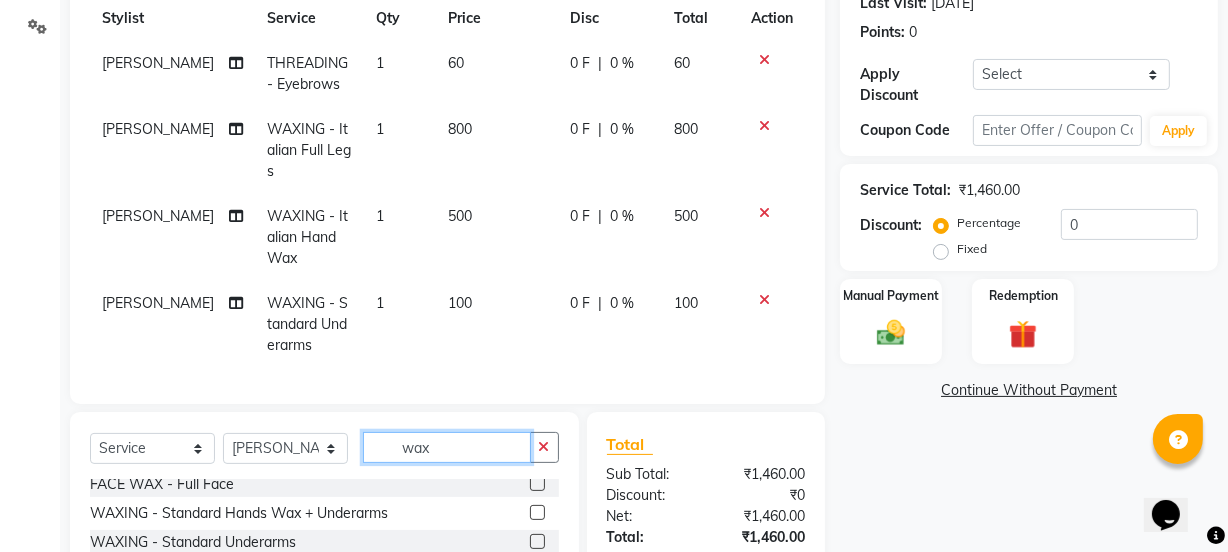checkbox on "false" 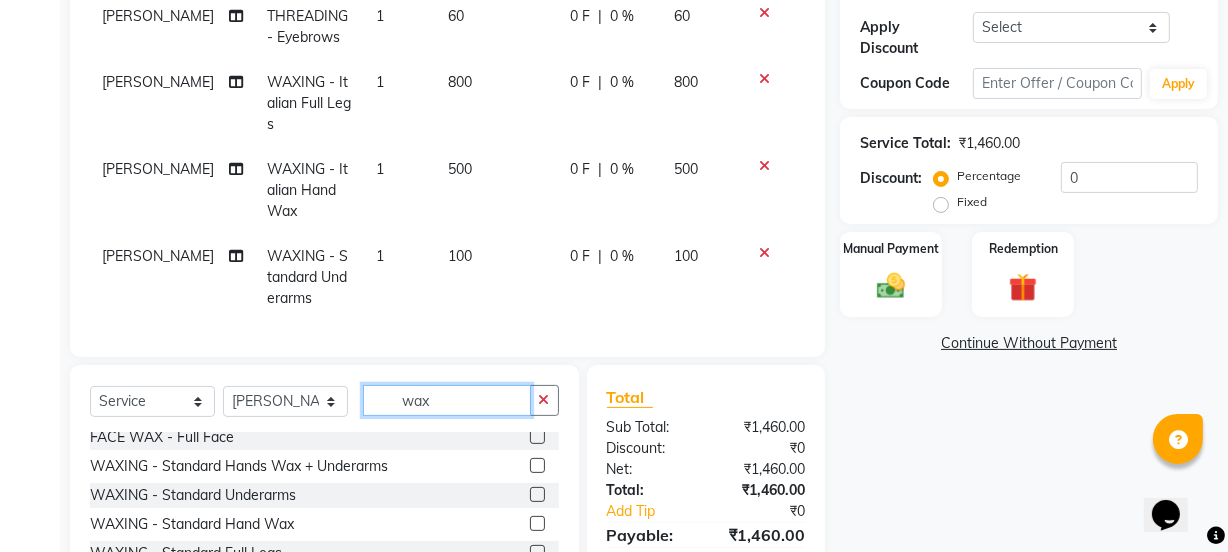 scroll, scrollTop: 380, scrollLeft: 0, axis: vertical 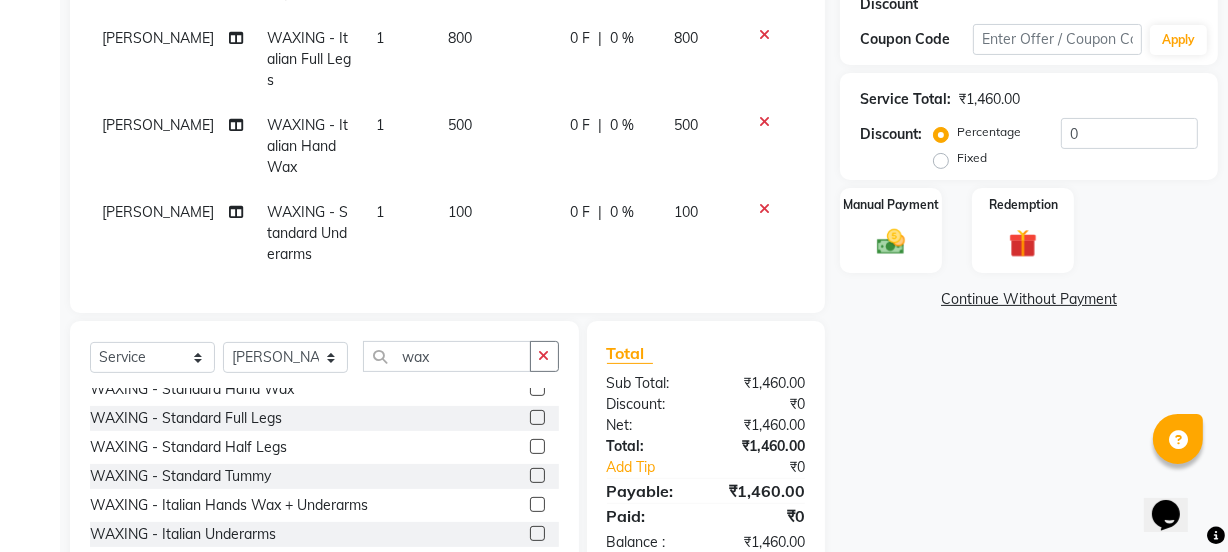 click 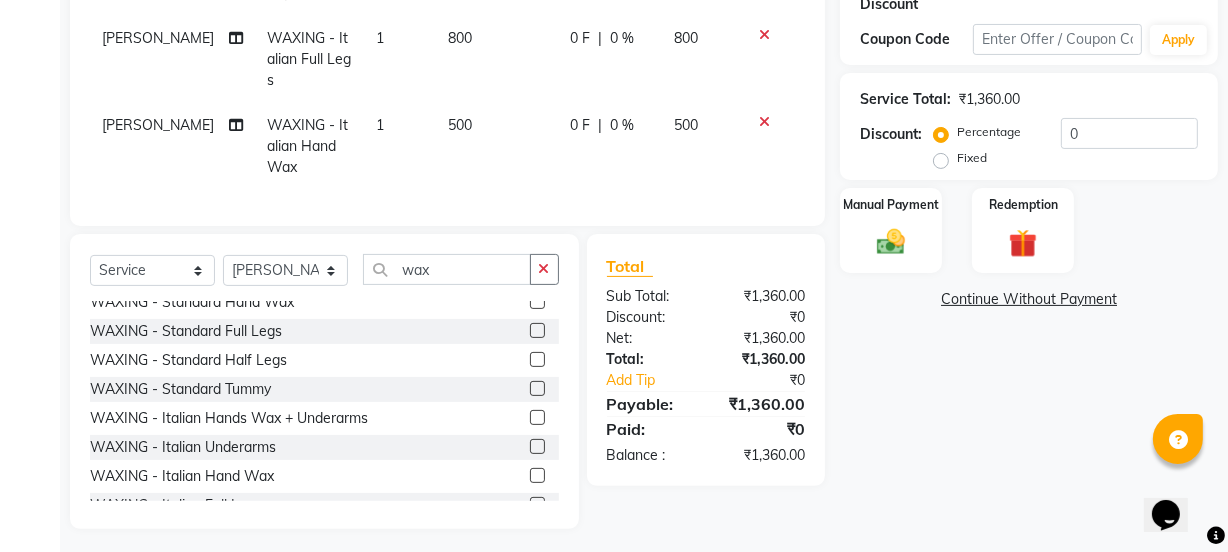 click 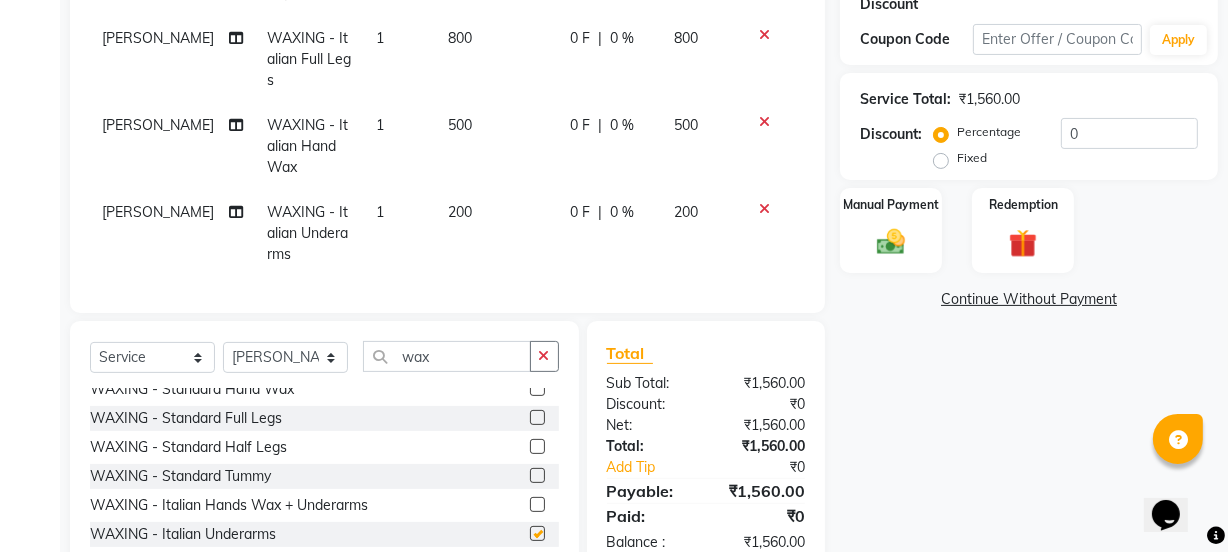 checkbox on "false" 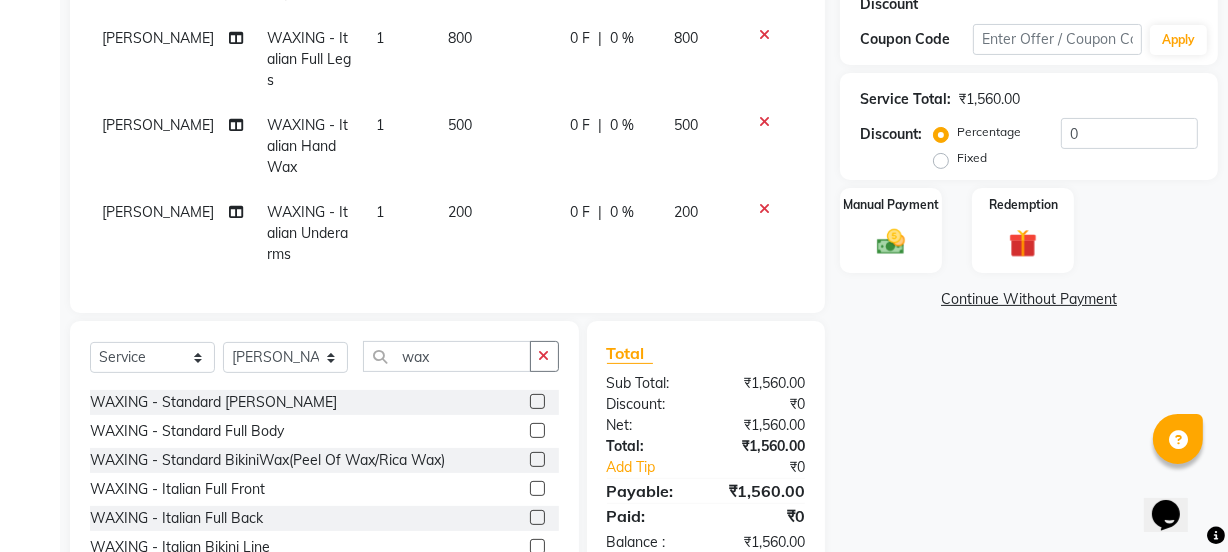 scroll, scrollTop: 699, scrollLeft: 0, axis: vertical 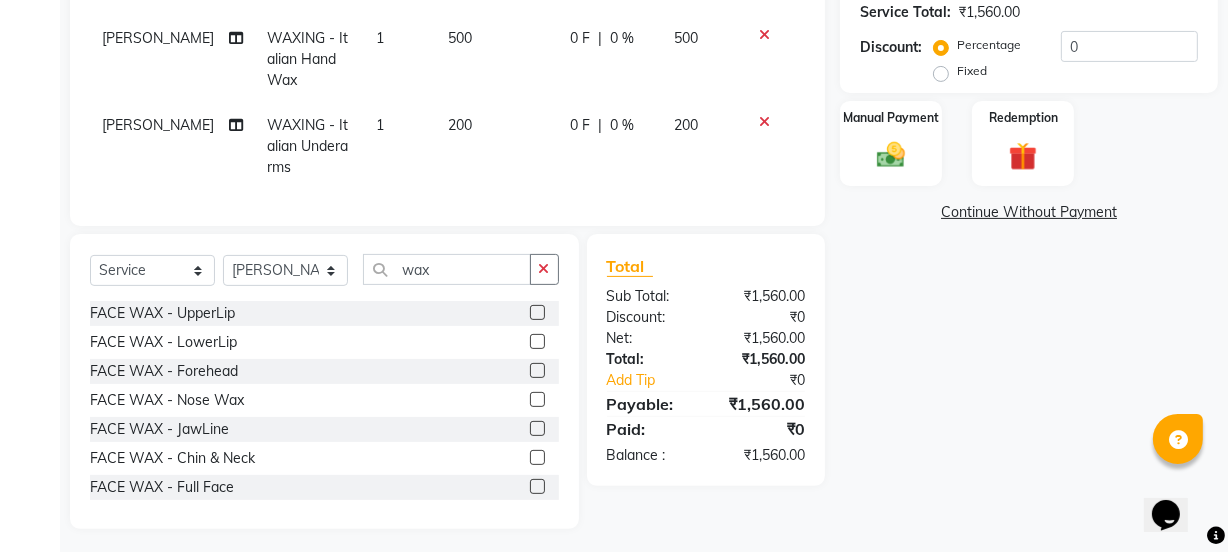 click 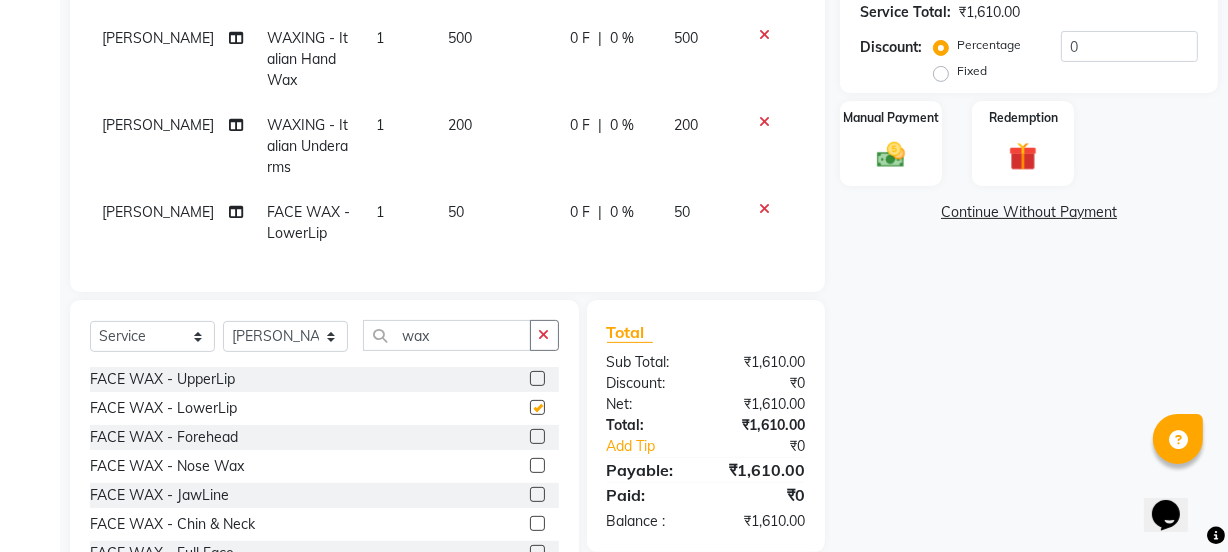 checkbox on "false" 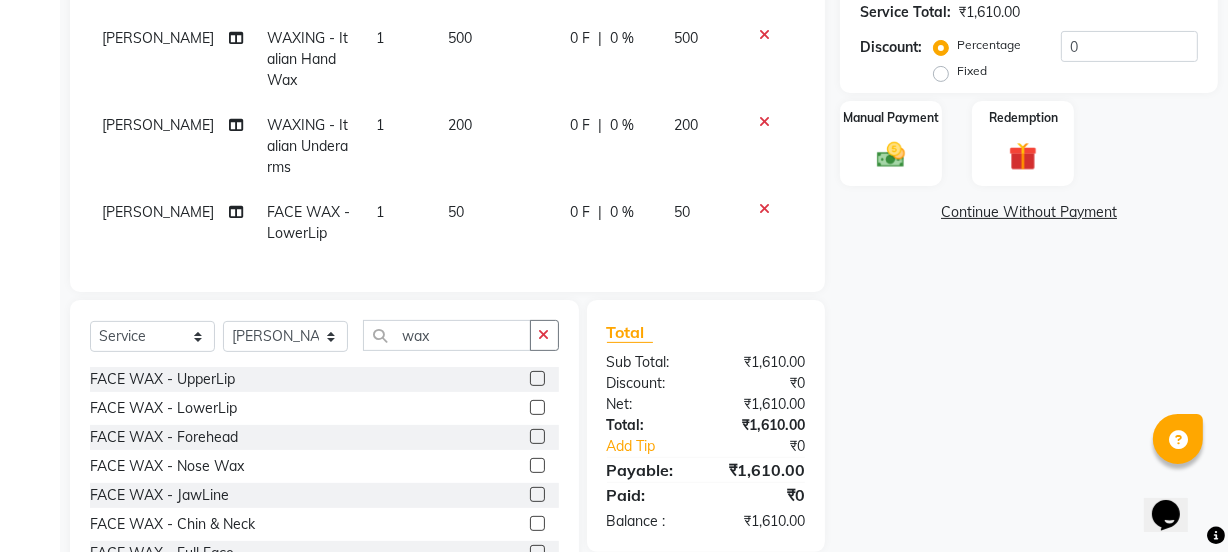 click on "50" 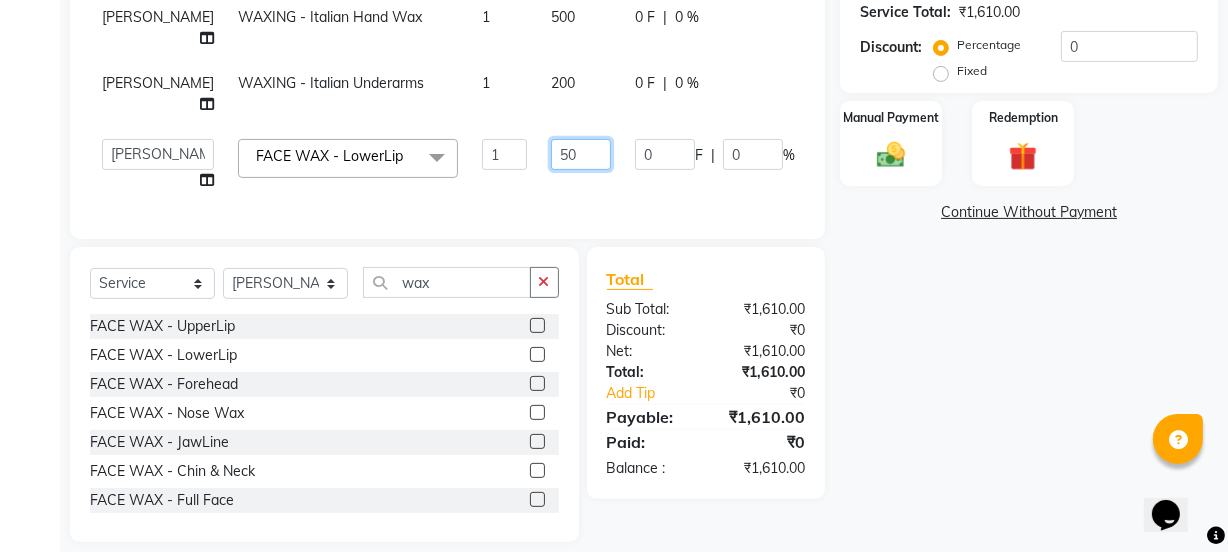 click on "50" 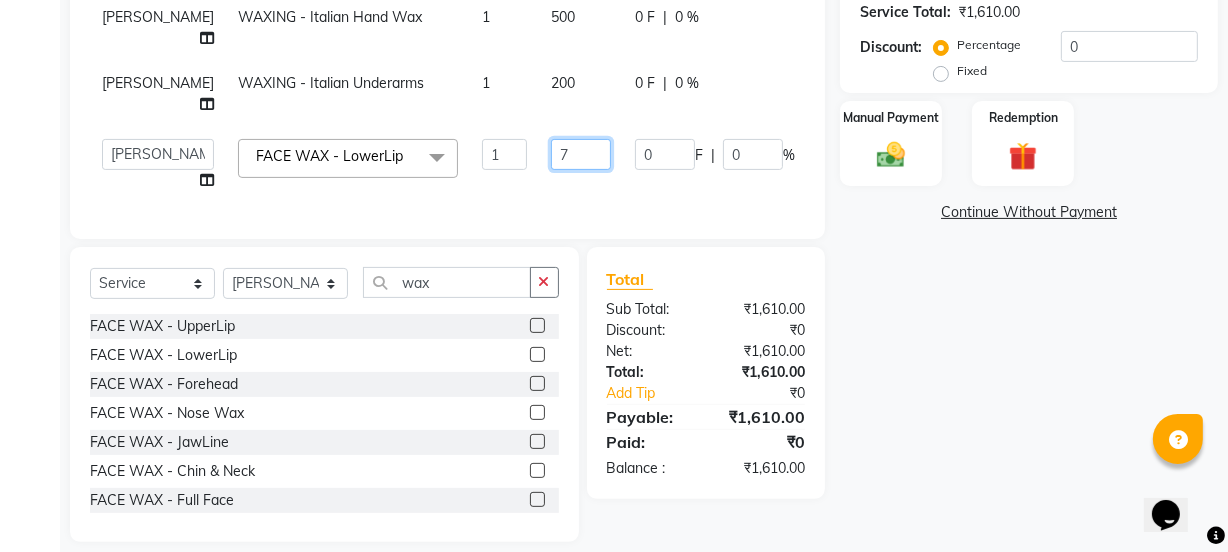 type on "70" 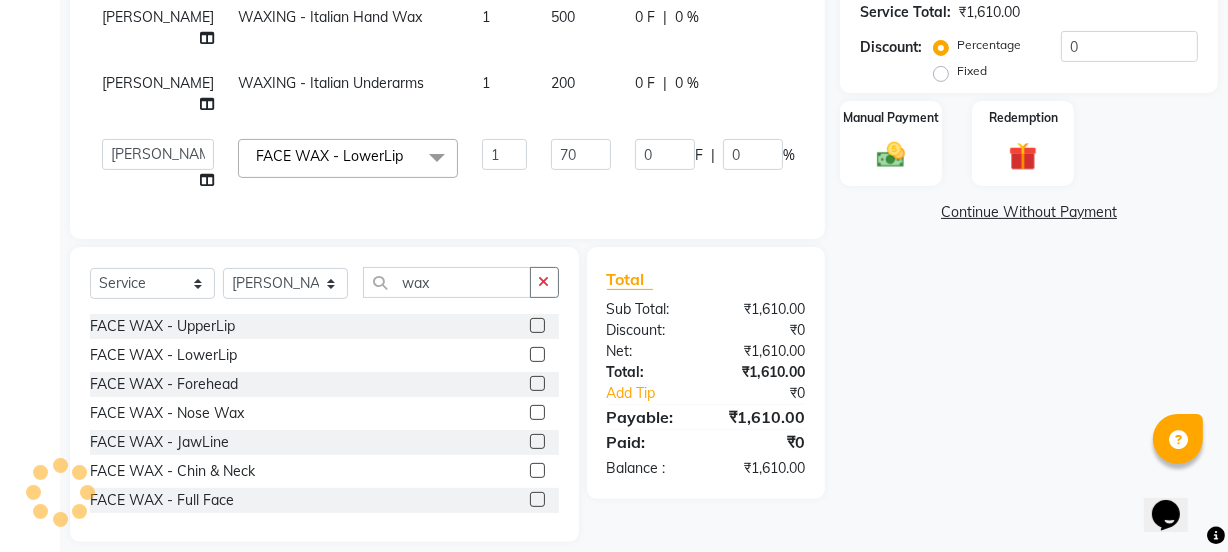click on "IEEZY -Owner   MS [PERSON_NAME]    Ms [PERSON_NAME]   [PERSON_NAME]    [PERSON_NAME]Bu Rohini    Stylist Shree  FACE WAX - LowerLip  x THREADING - Eyebrows THREADING - Upper Lip THREADING - Lower Lip THREADING - Forehead THREADING - Chin THREADING - JawLine THREADING - Full Face THREADING - Eye+Upp+For advance peyment  FACE WAX - UpperLip FACE WAX - LowerLip FACE WAX - Forehead FACE WAX - Nose Wax FACE WAX - JawLine FACE WAX - Chin & Neck FACE WAX - Full Face WAXING - Standard Hands Wax + Underarms WAXING - Standard Underarms WAXING - Standard Hand Wax WAXING - Standard Full Legs WAXING - Standard Half Legs WAXING - Standard Tummy WAXING - Italian Hands Wax + Underarms WAXING - Italian Underarms WAXING - Italian Hand Wax WAXING - Italian Full Legs WAXING - Italian Half Legs WAXING - Italian Tummy WAXING - Standard Full Front WAXING - Standard Full Back WAXING - Standard Bikini Line WAXING - Standard [PERSON_NAME] WAXING - Standard Full Body WAXING - Standard BikiniWax(Peel Of Wax/Rica Wax) WAXING - Italian Full Front D-TAN PACK - Face" 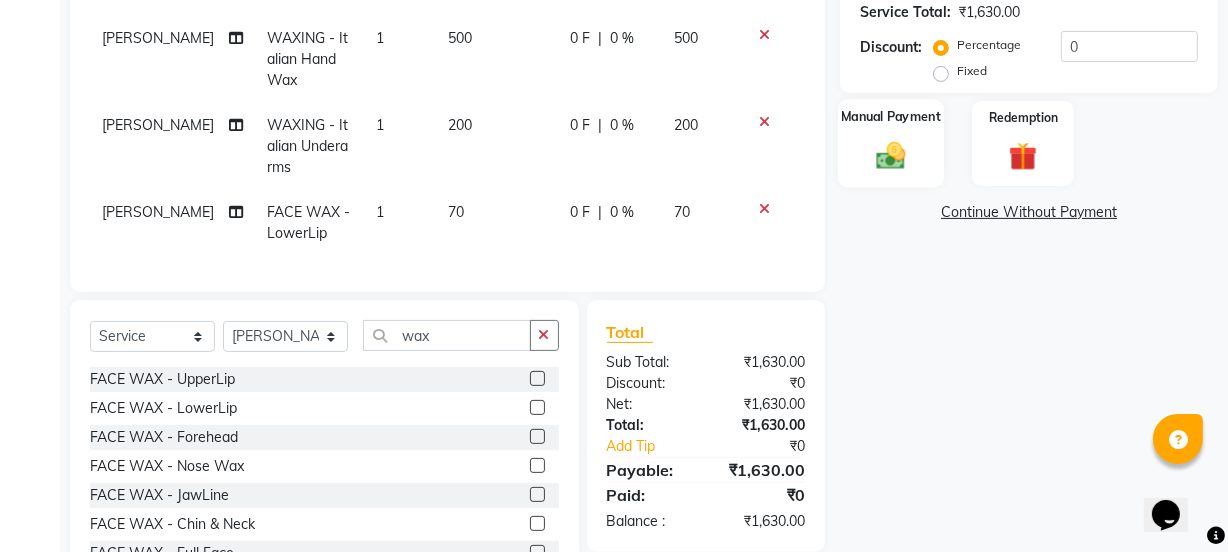 click 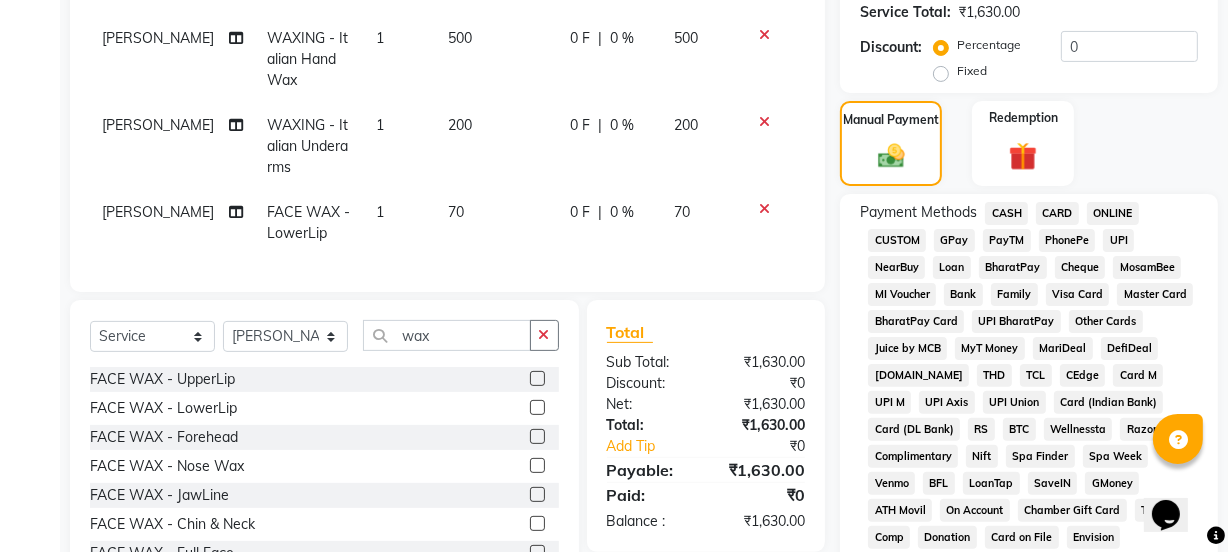click on "GPay" 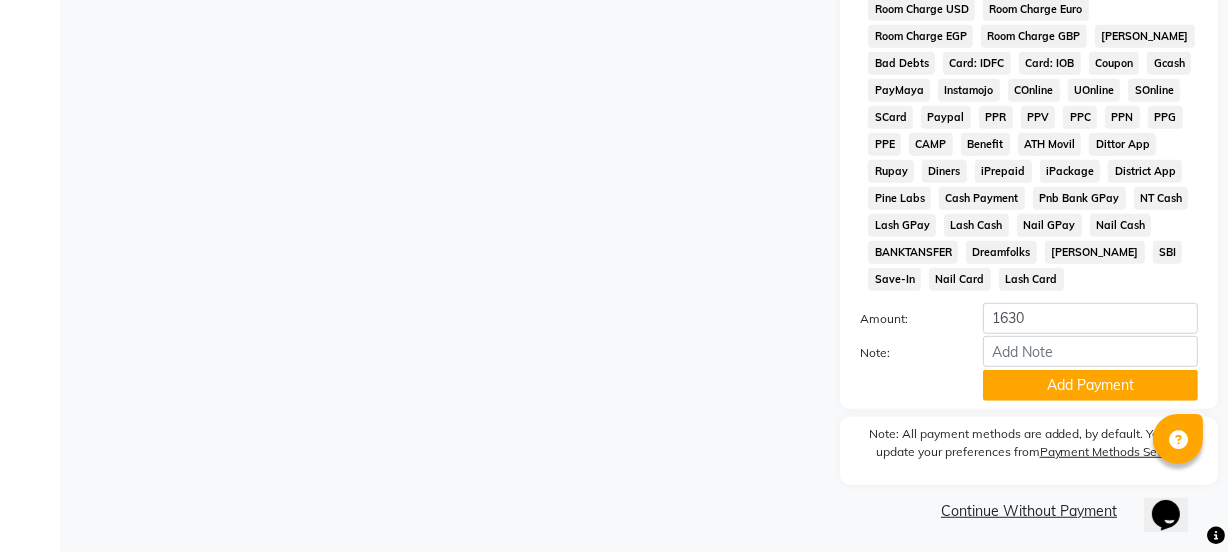 scroll, scrollTop: 1107, scrollLeft: 0, axis: vertical 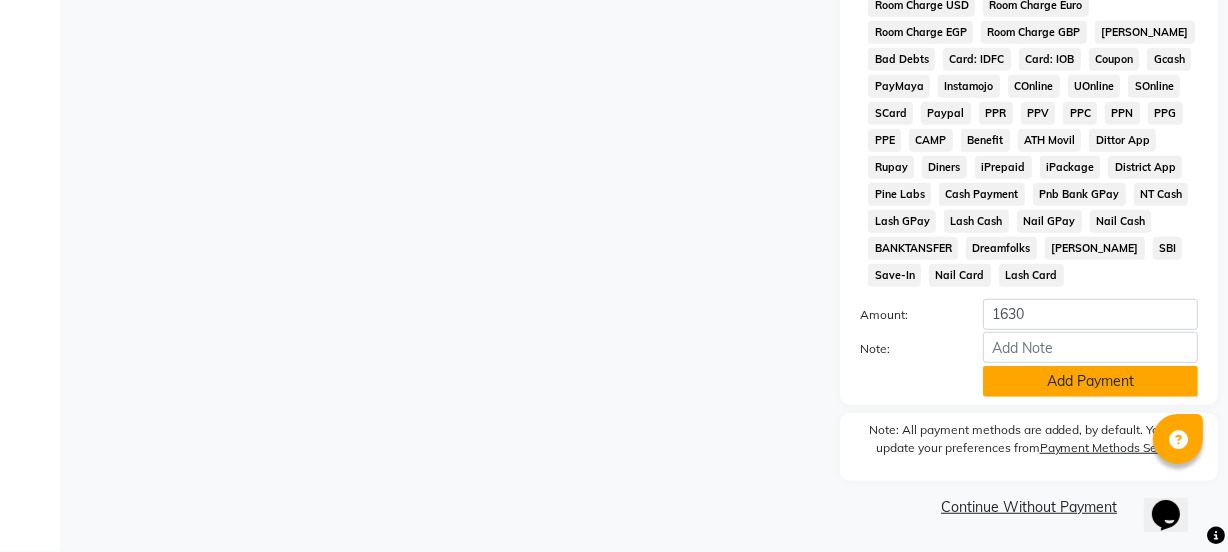 click on "Add Payment" 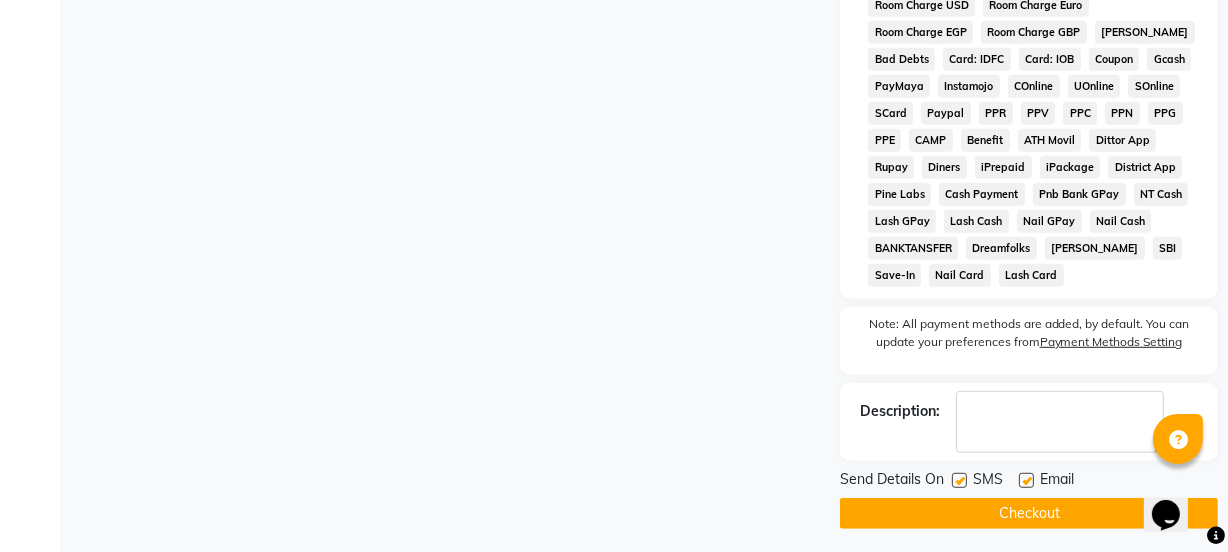 click 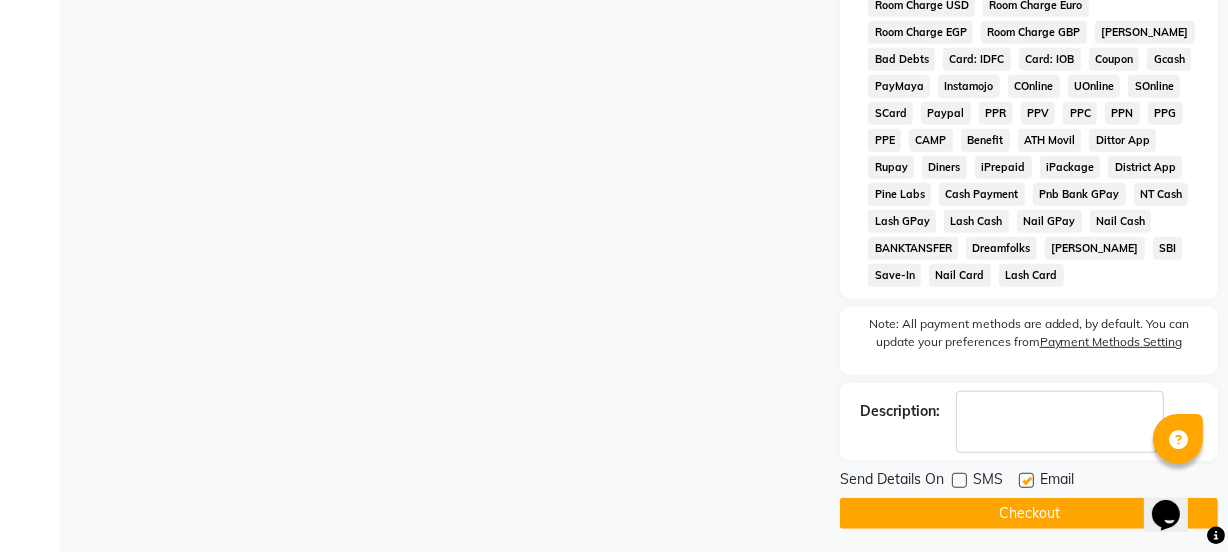 click 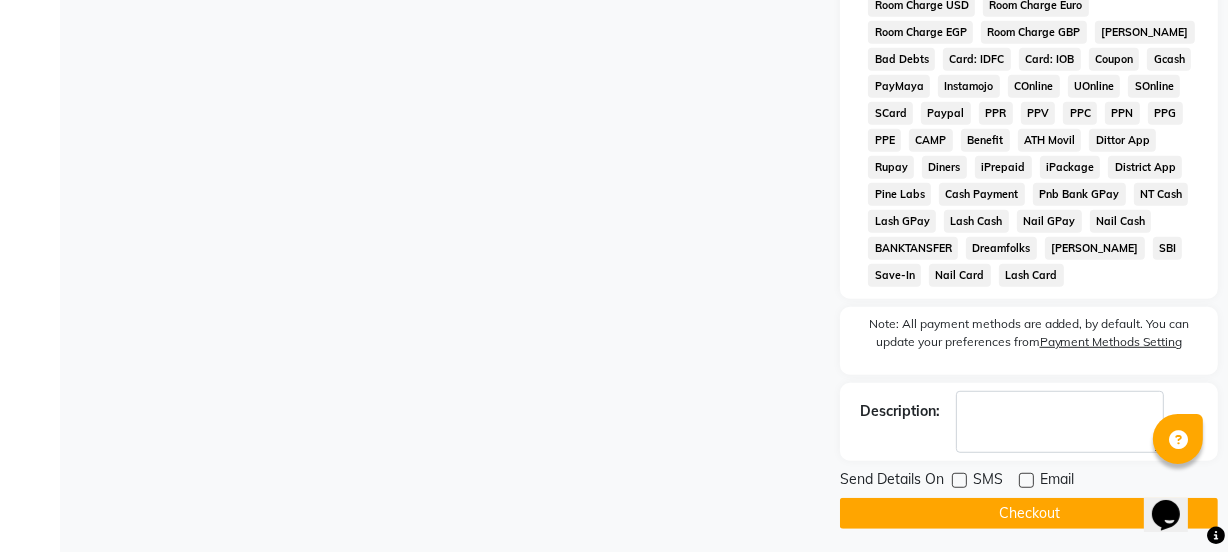 click on "Checkout" 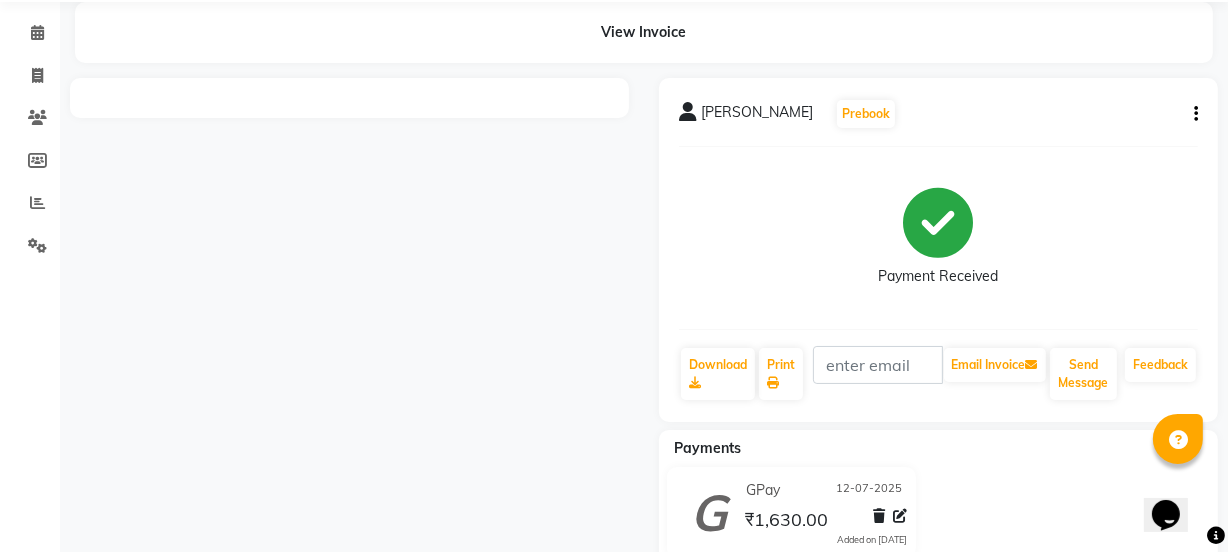 scroll, scrollTop: 0, scrollLeft: 0, axis: both 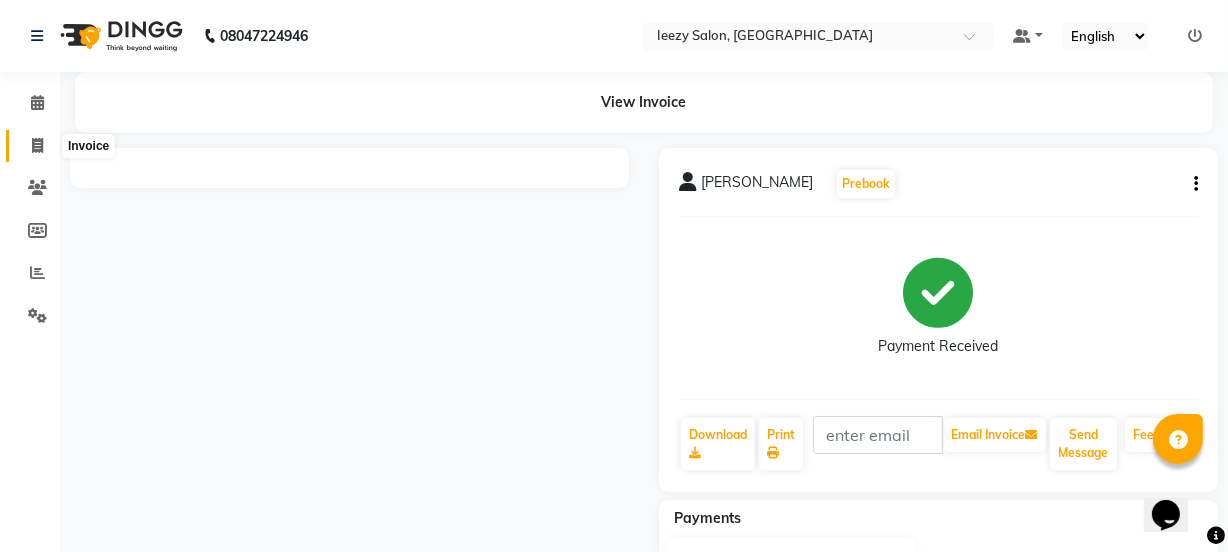 click 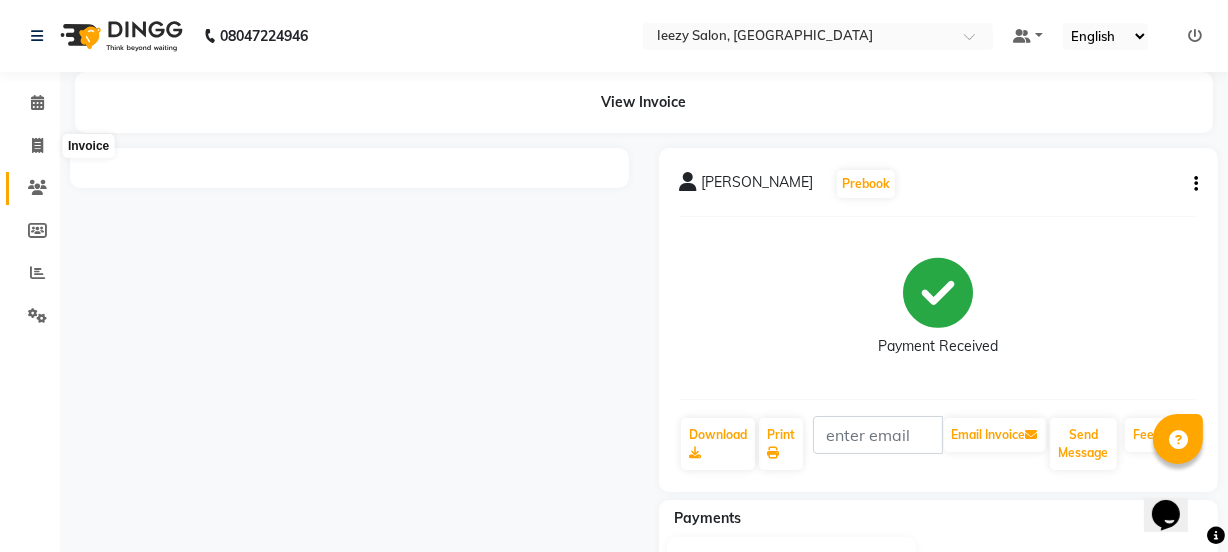 select on "5982" 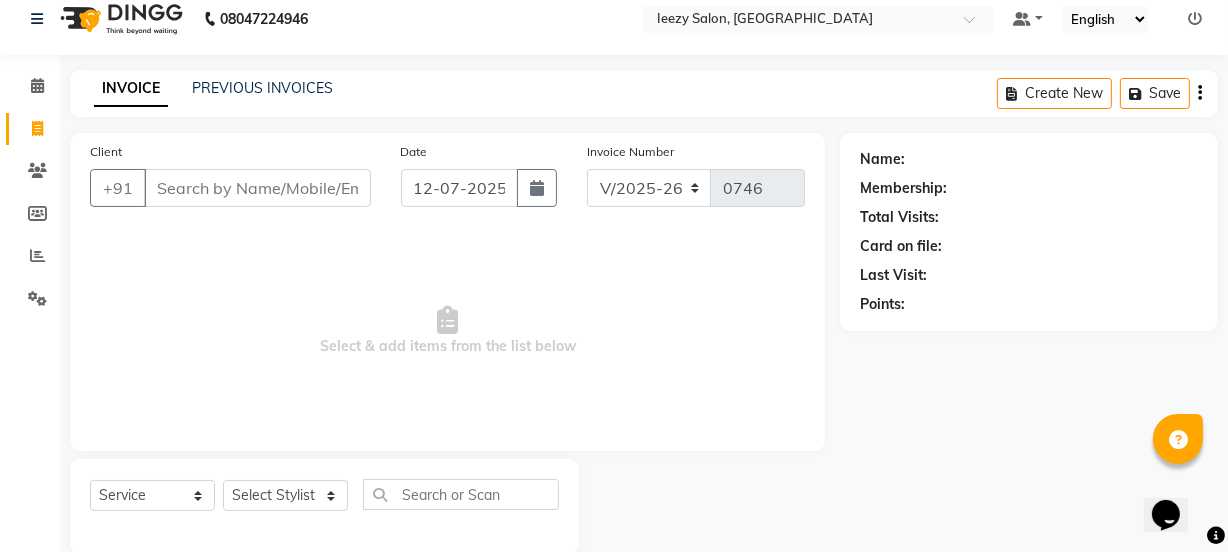 scroll, scrollTop: 0, scrollLeft: 0, axis: both 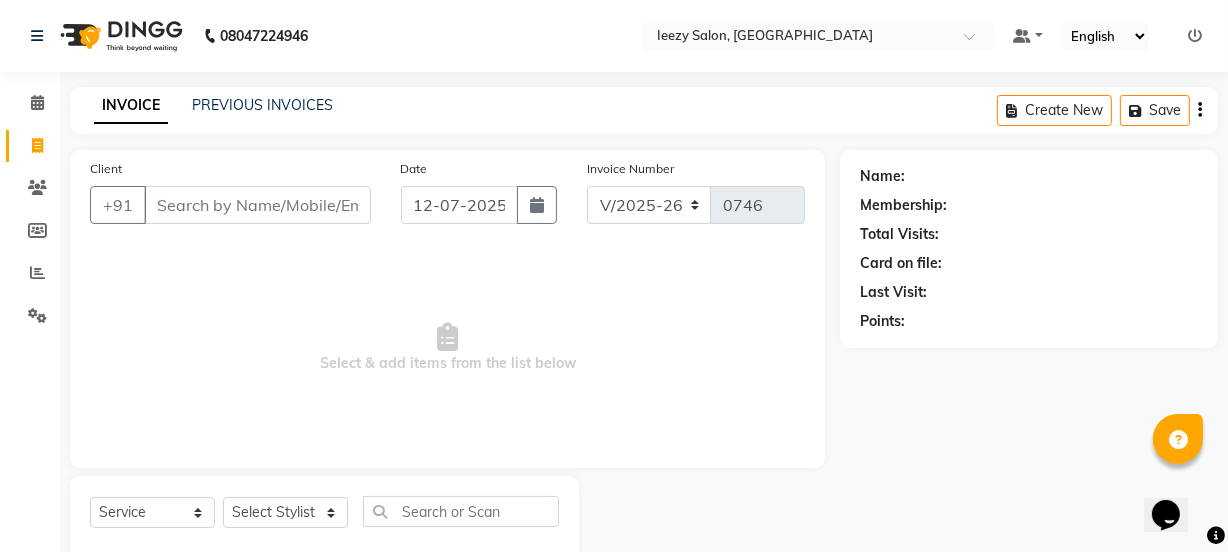 type 